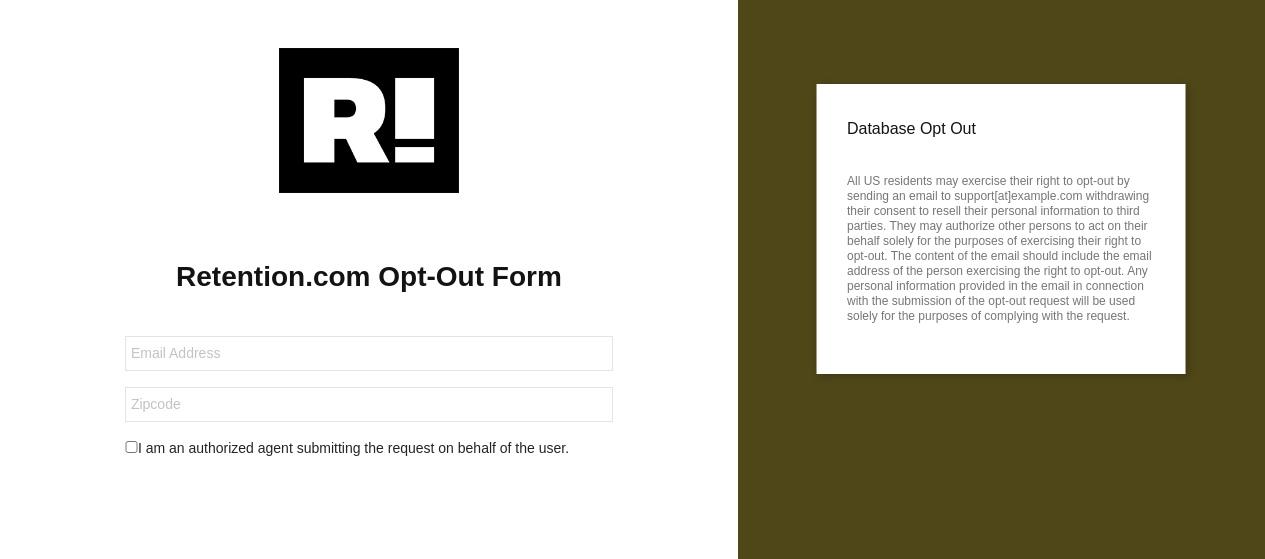 scroll, scrollTop: 0, scrollLeft: 0, axis: both 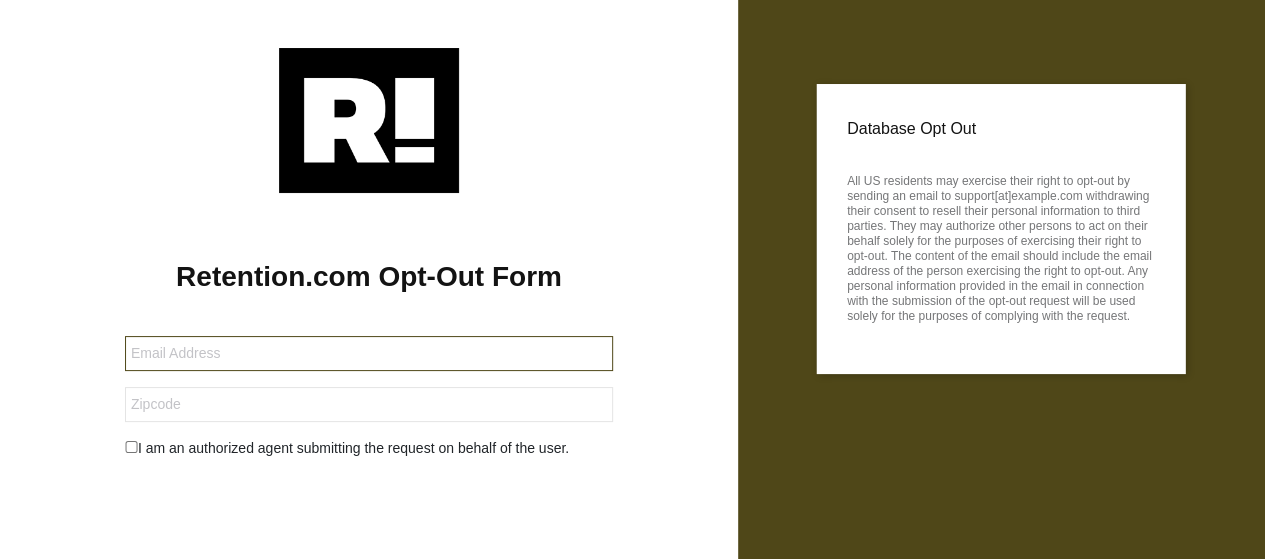 click at bounding box center [369, 353] 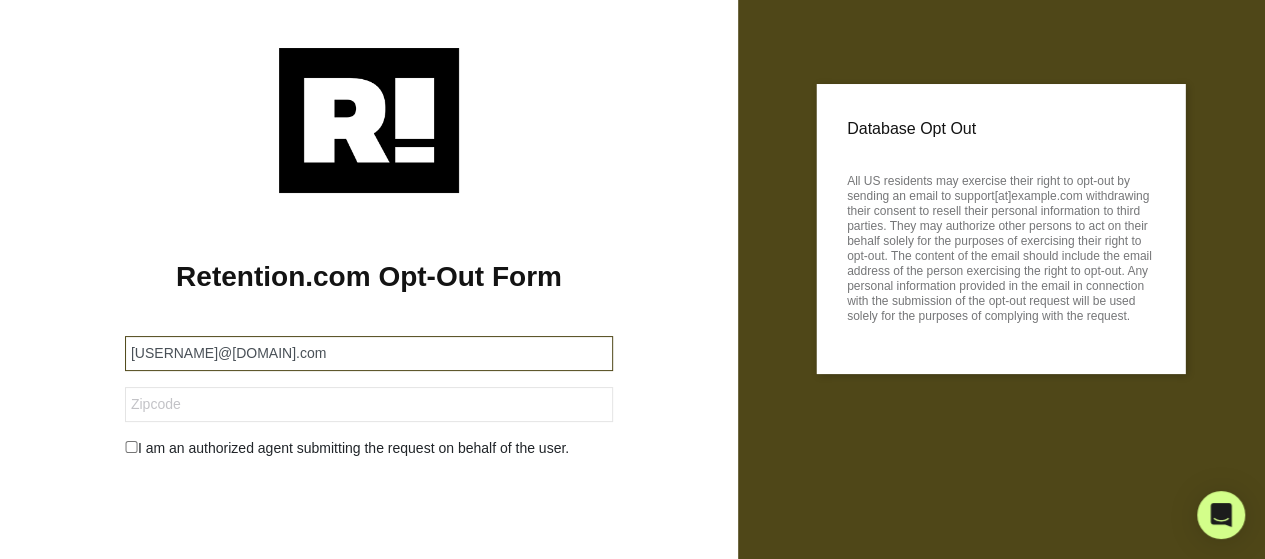type on "tmrocha71@yahoo.com" 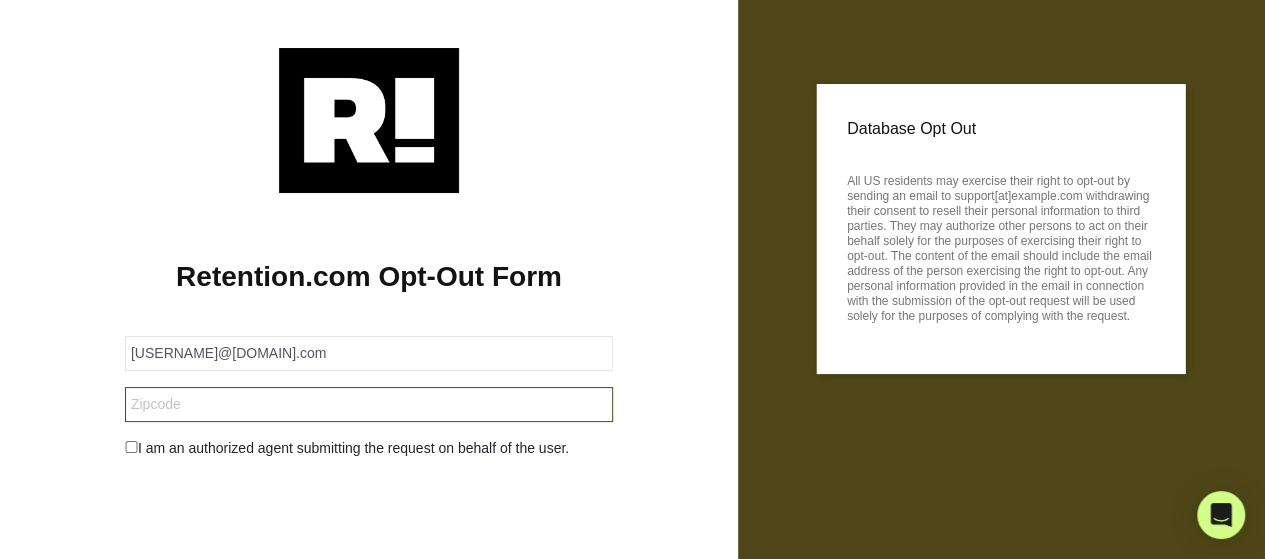 click at bounding box center [369, 404] 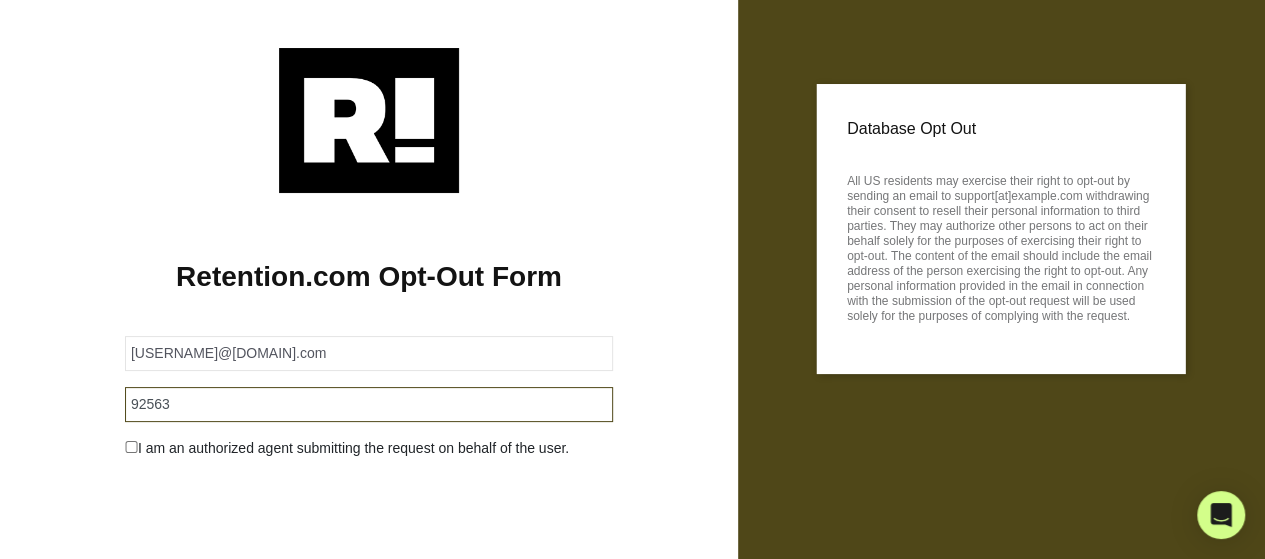 type on "92563" 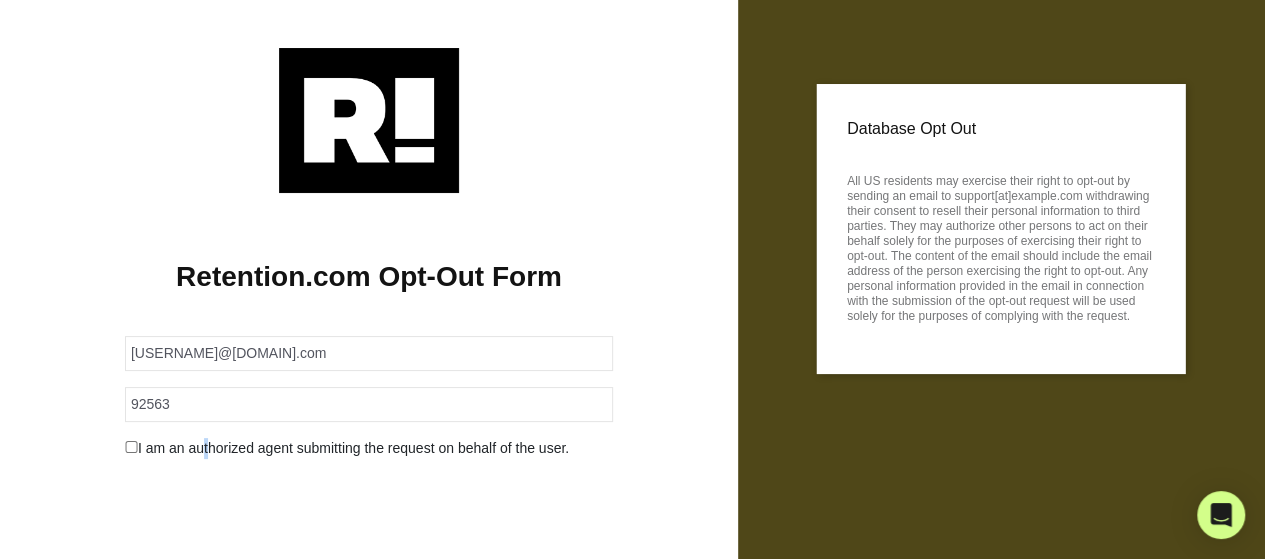 click on "I am an authorized agent submitting the request on behalf of the user." at bounding box center [369, 353] 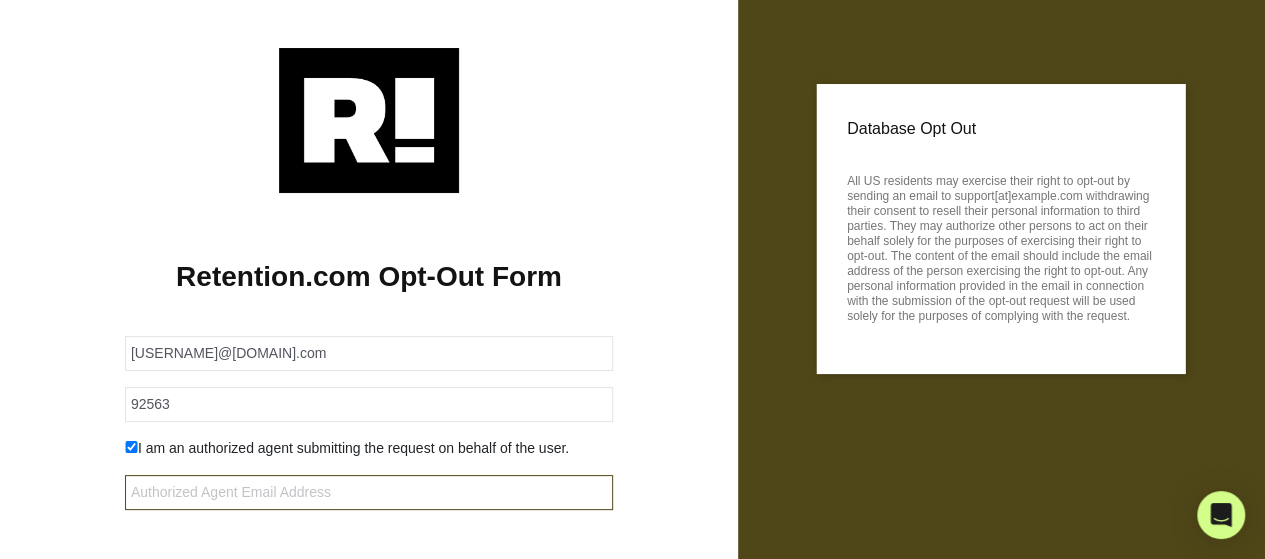 click at bounding box center [369, 492] 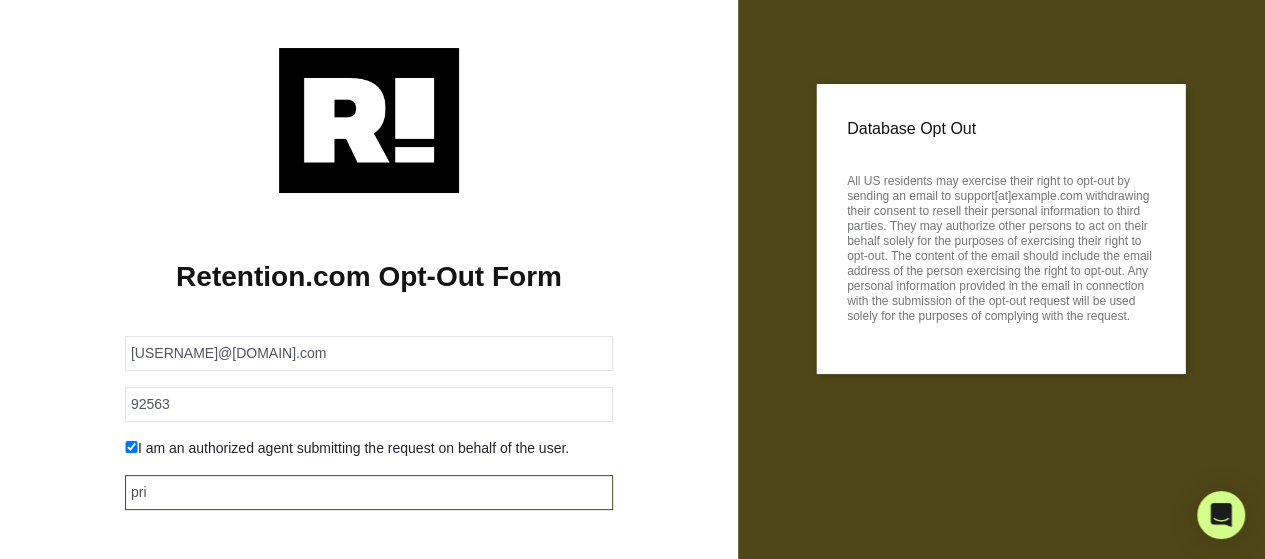 type on "privacy@josiemaran.com" 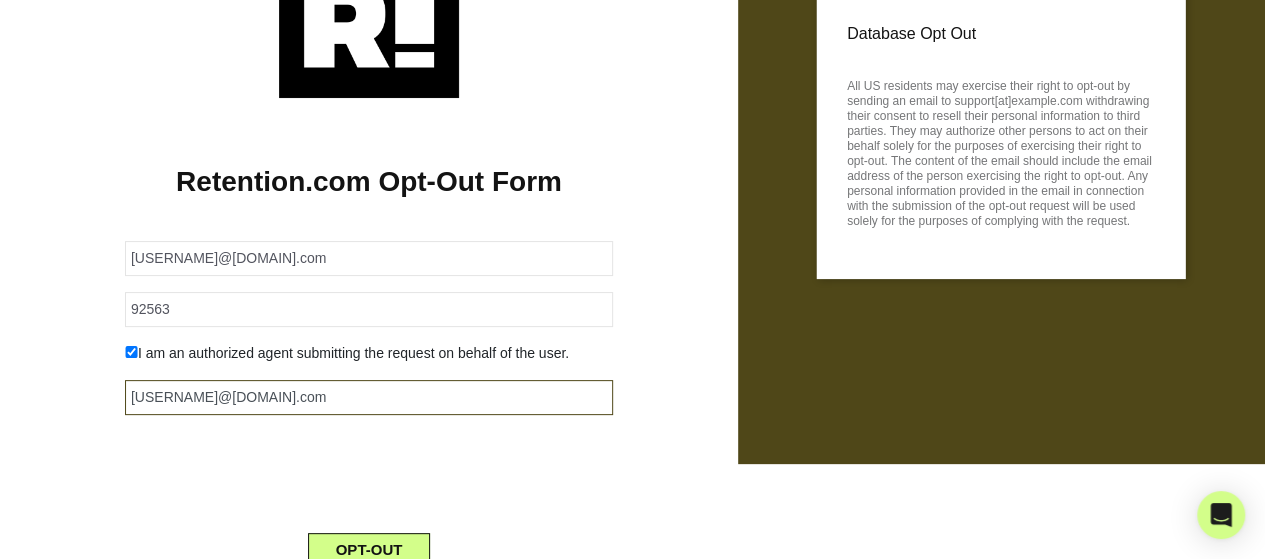 scroll, scrollTop: 101, scrollLeft: 0, axis: vertical 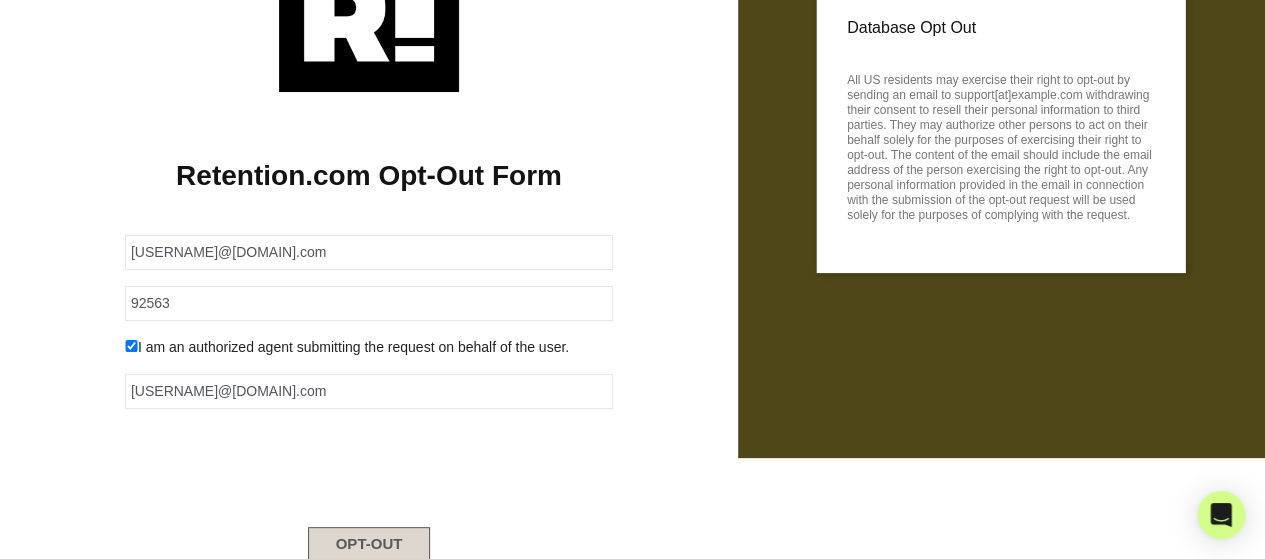 click on "OPT-OUT" at bounding box center [369, 544] 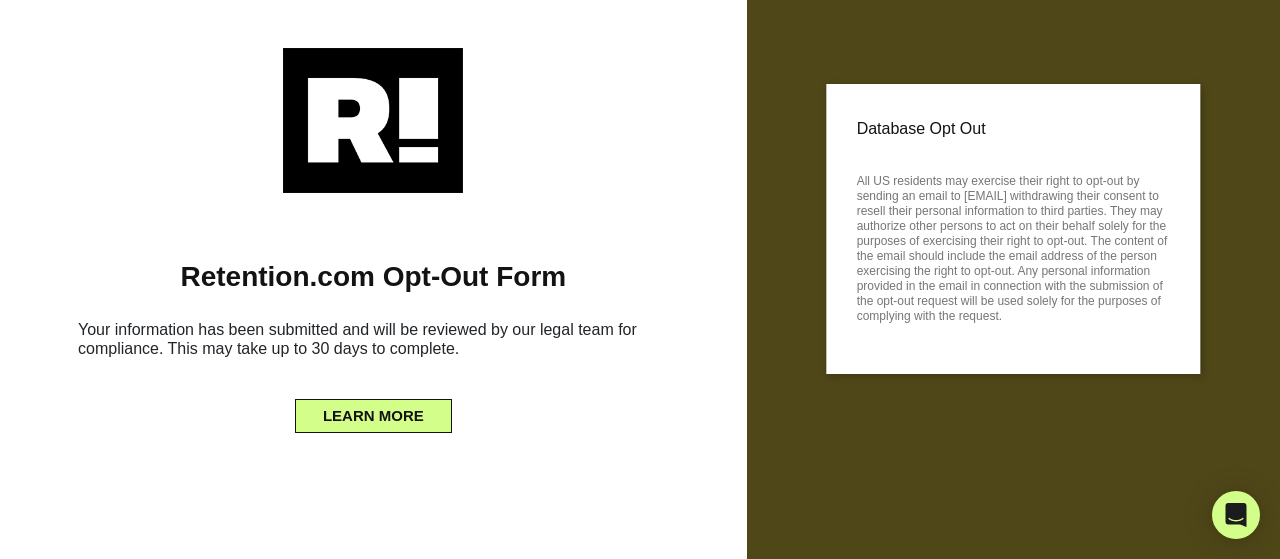 scroll, scrollTop: 0, scrollLeft: 0, axis: both 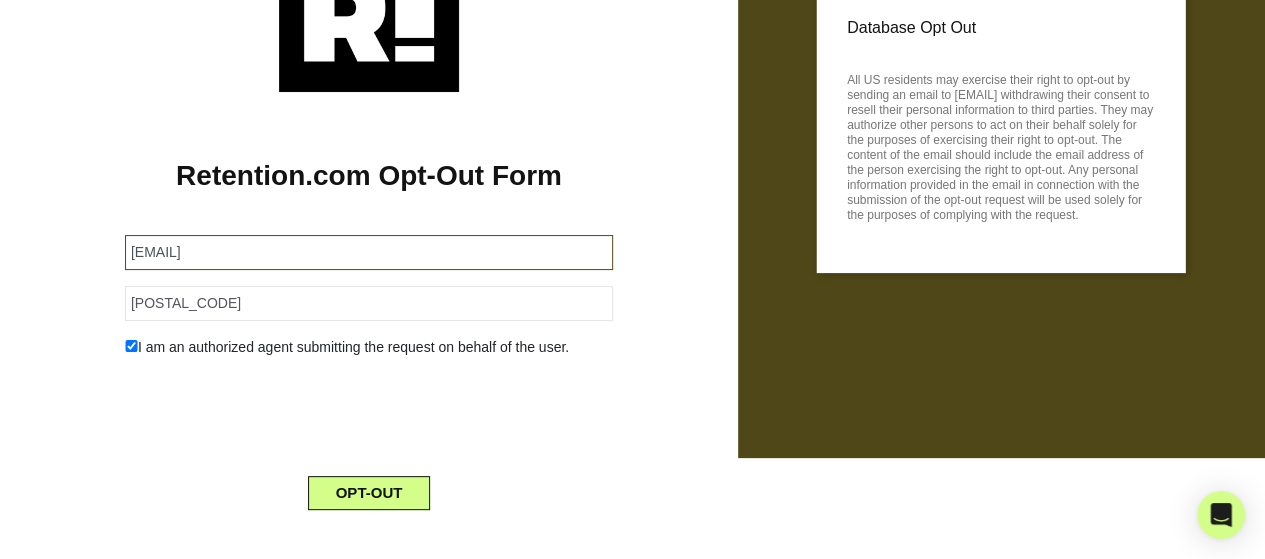 click on "[EMAIL]" at bounding box center (369, 252) 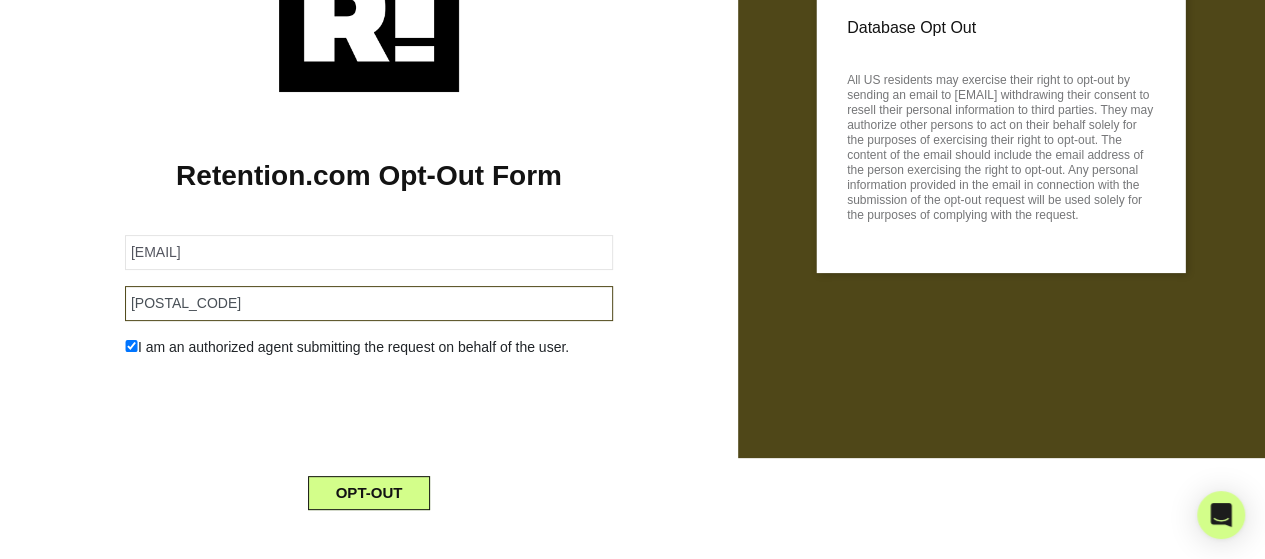 click on "[POSTAL_CODE]" at bounding box center (369, 303) 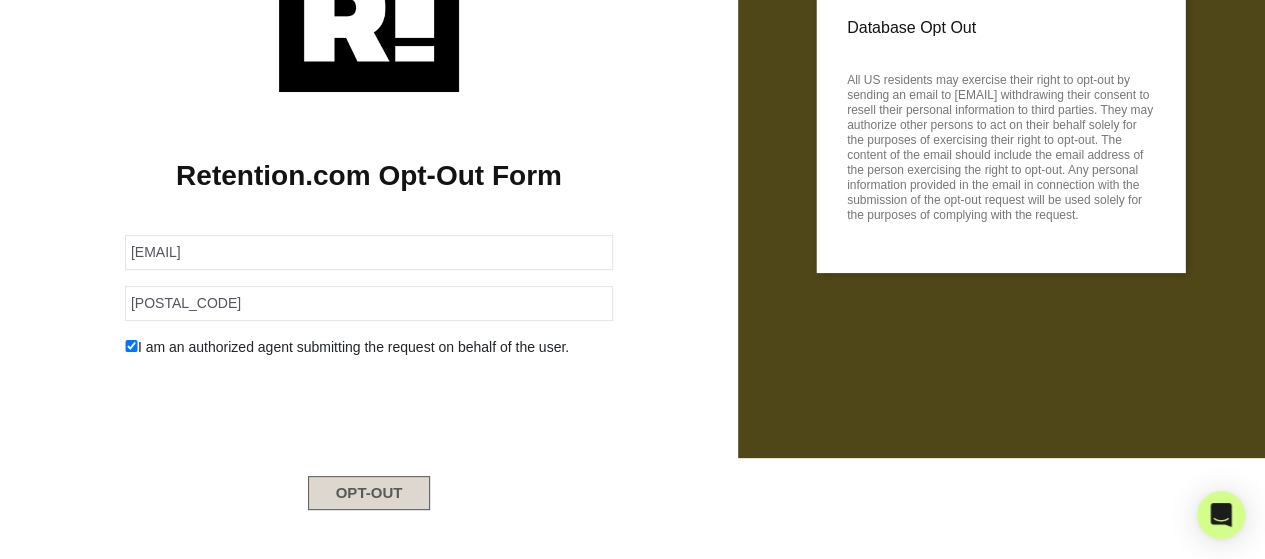 click on "OPT-OUT" at bounding box center (369, 493) 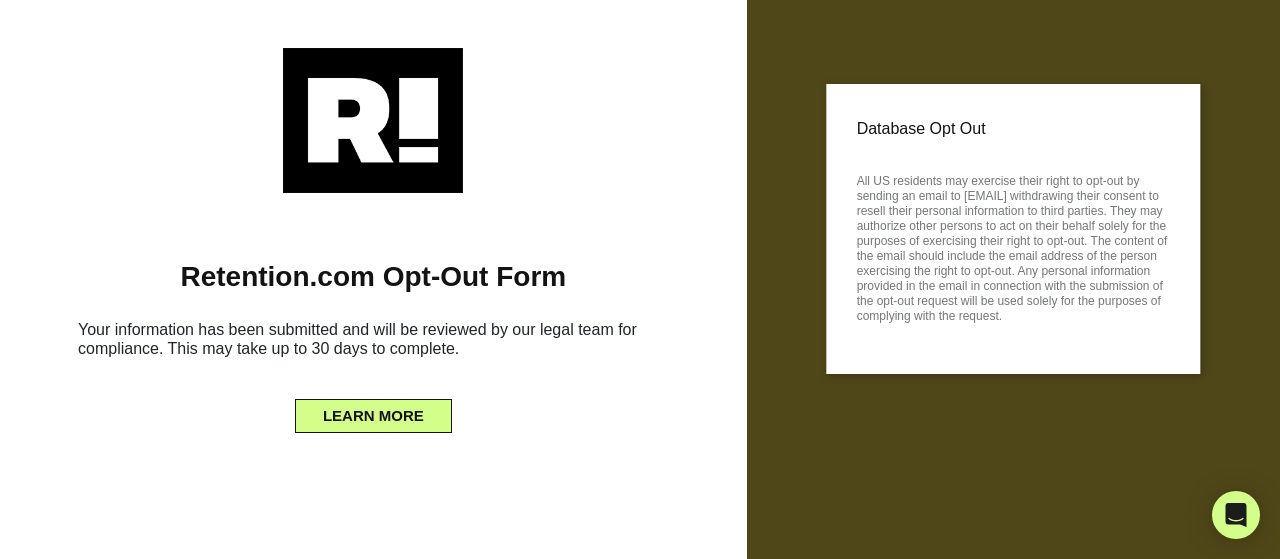 scroll, scrollTop: 0, scrollLeft: 0, axis: both 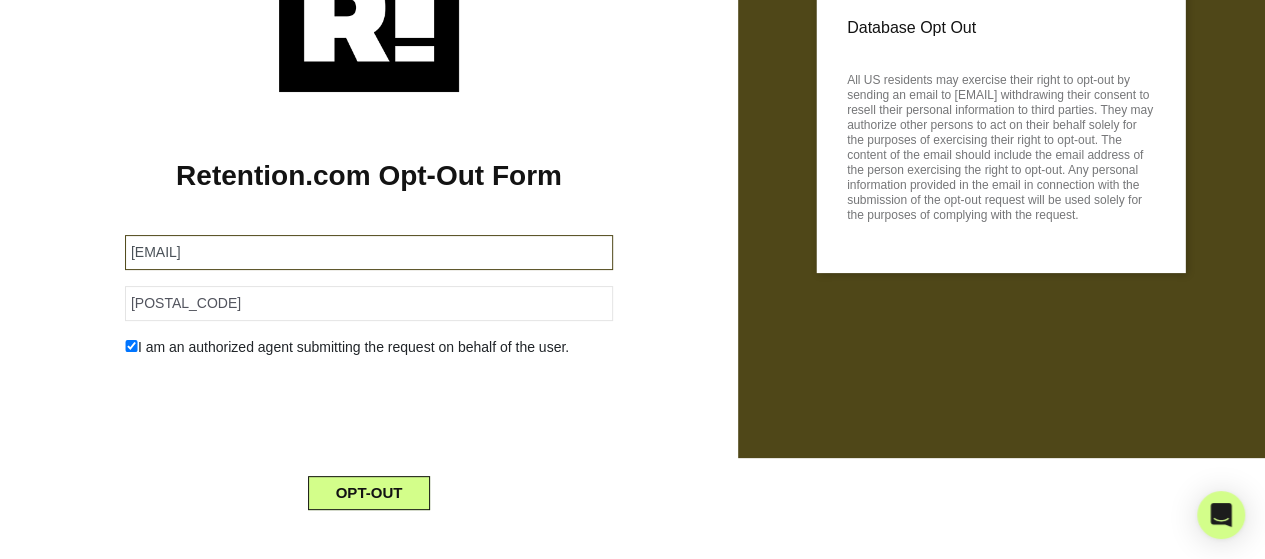 click on "[EMAIL]" at bounding box center (369, 252) 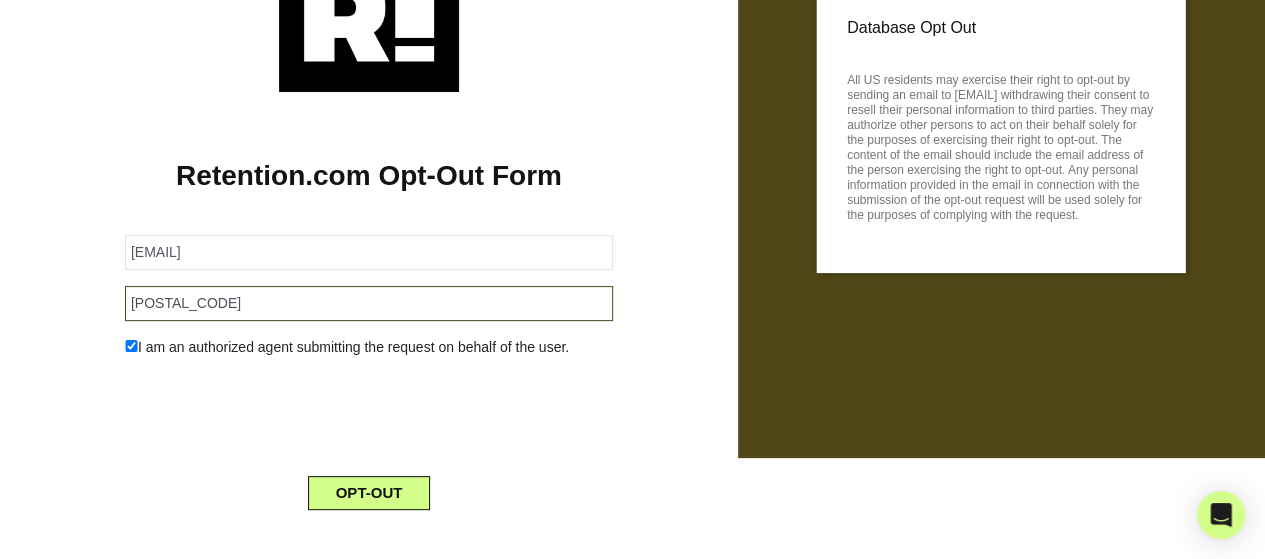 click on "[POSTAL_CODE]" at bounding box center [369, 303] 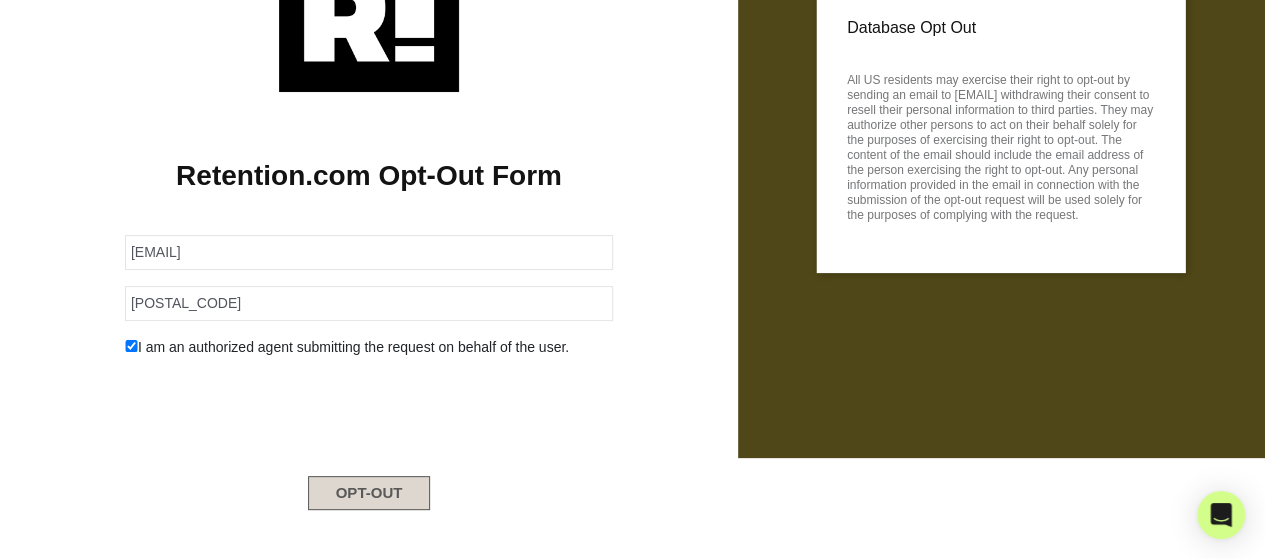 click on "OPT-OUT" at bounding box center (369, 493) 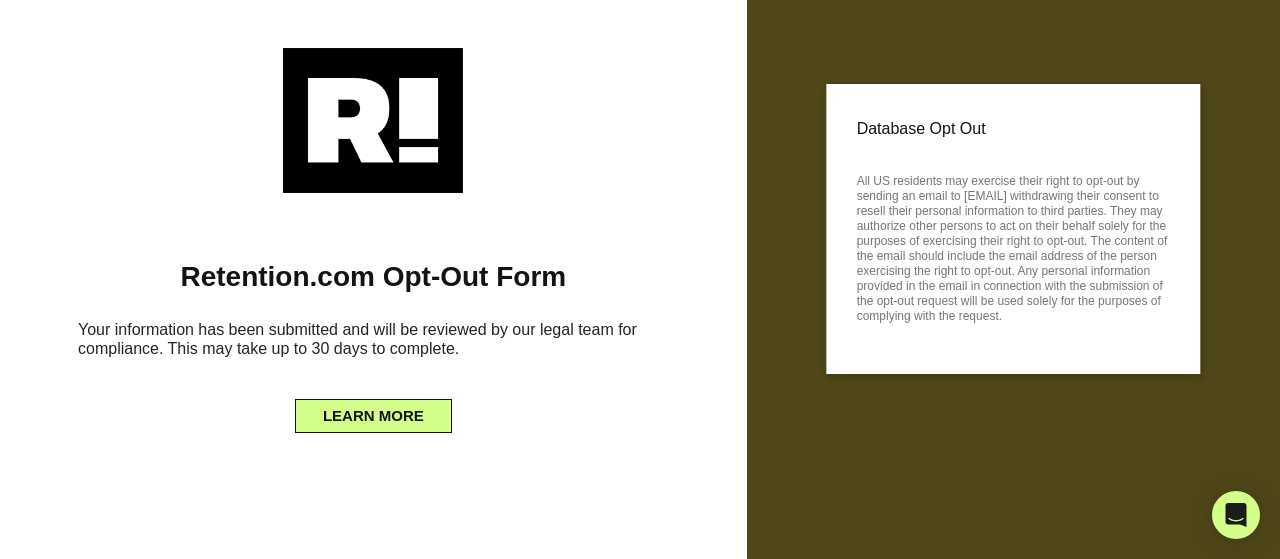 scroll, scrollTop: 0, scrollLeft: 0, axis: both 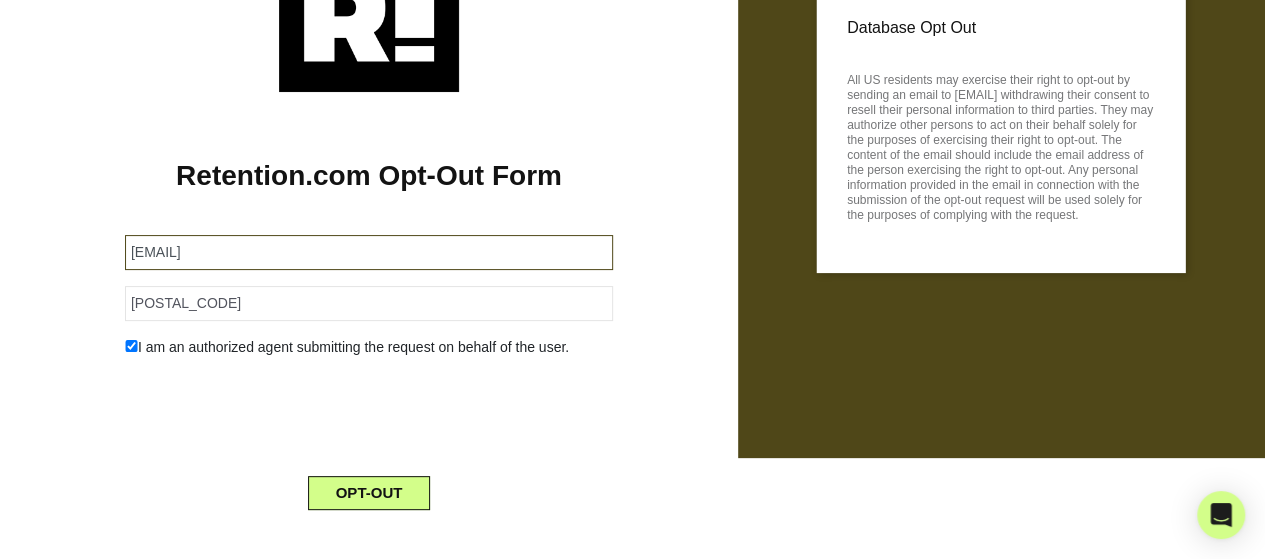 click on "[EMAIL]" at bounding box center (369, 252) 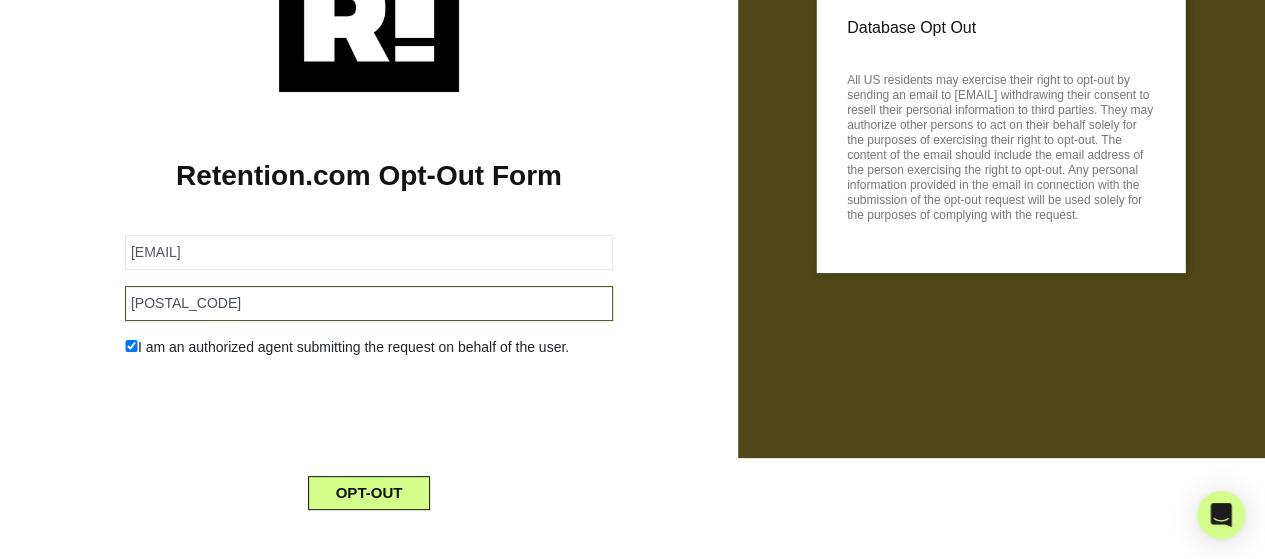 click on "[POSTAL_CODE]" at bounding box center (369, 303) 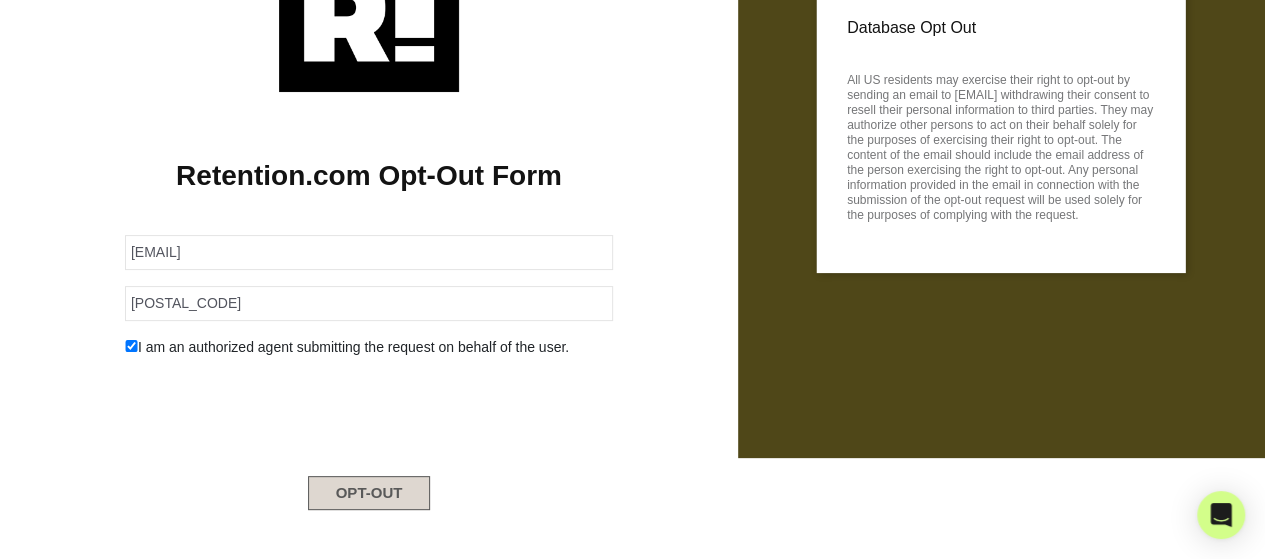 click on "OPT-OUT" at bounding box center [369, 493] 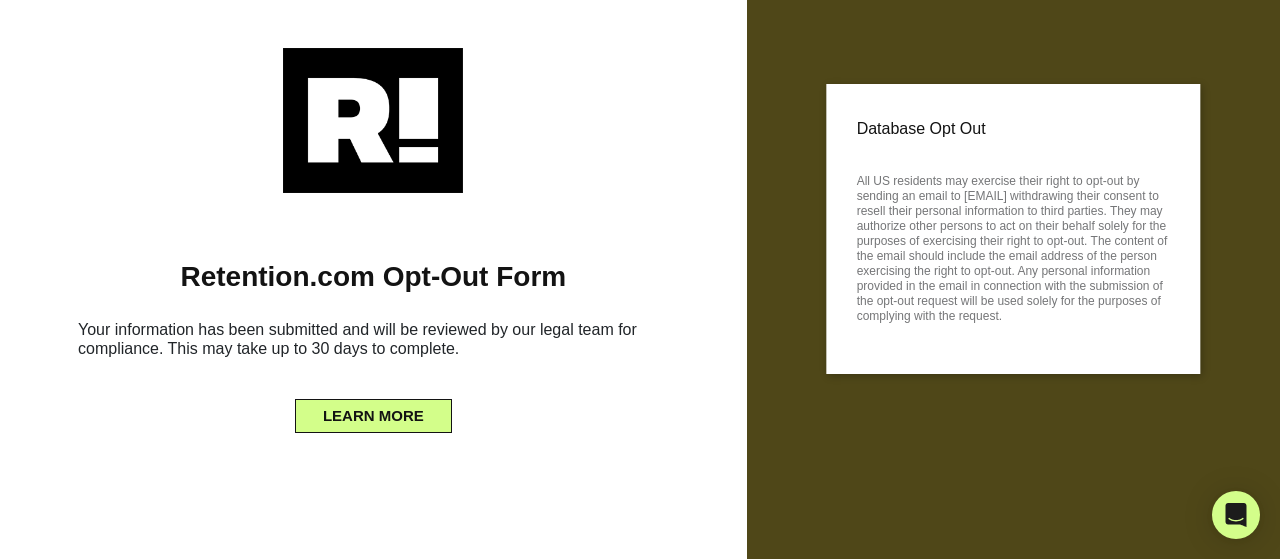 scroll, scrollTop: 0, scrollLeft: 0, axis: both 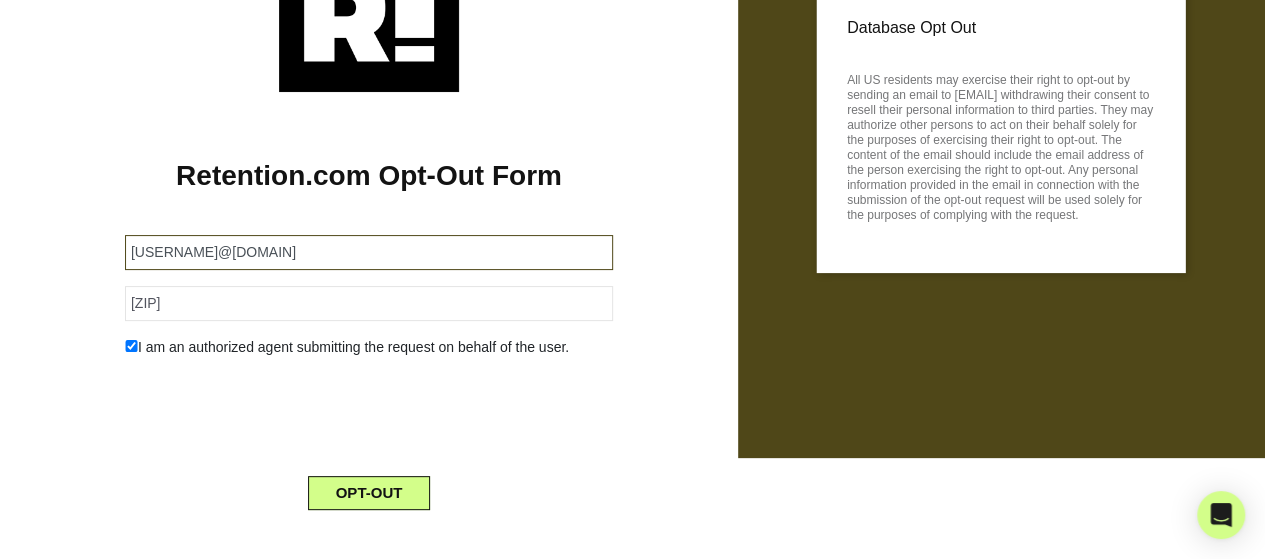 click on "[USERNAME]@[DOMAIN]" at bounding box center (369, 252) 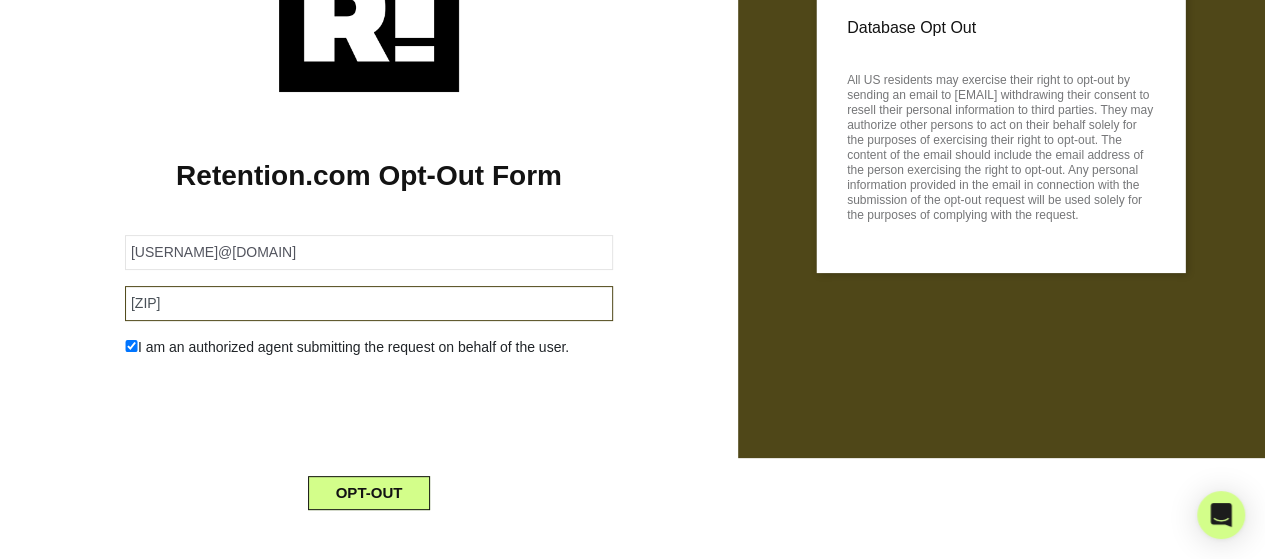 click on "08732" at bounding box center [369, 303] 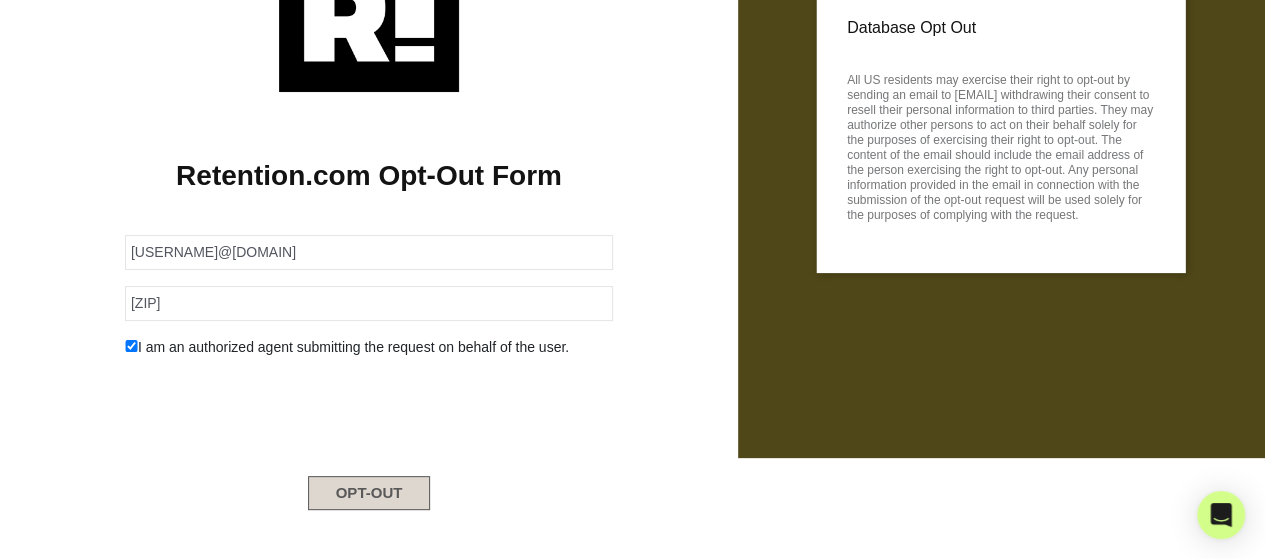 click on "OPT-OUT" at bounding box center [369, 493] 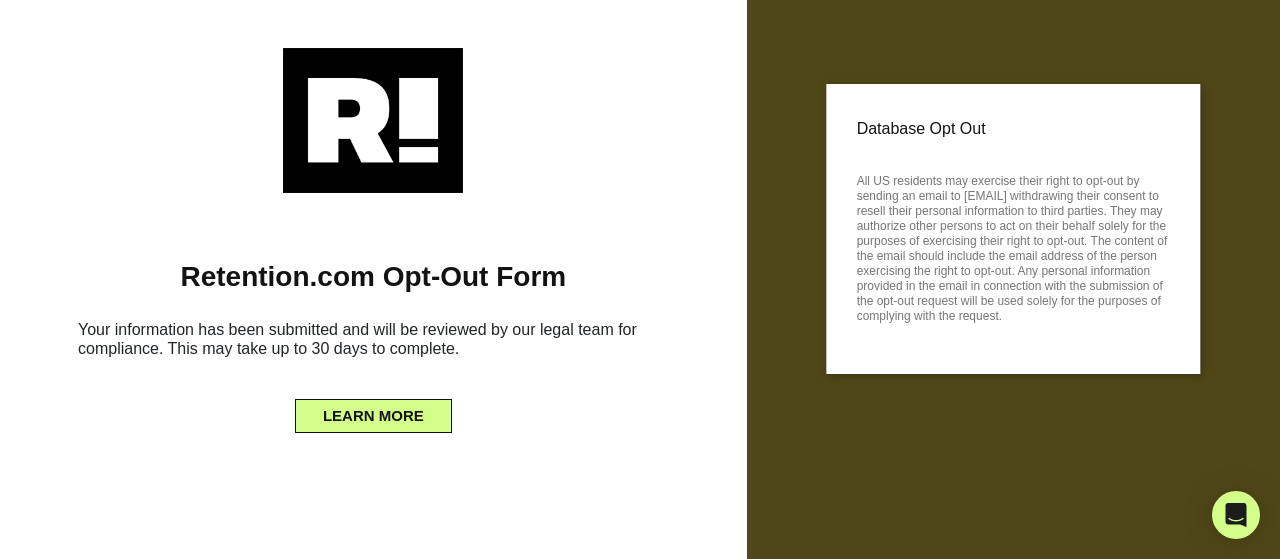 scroll, scrollTop: 0, scrollLeft: 0, axis: both 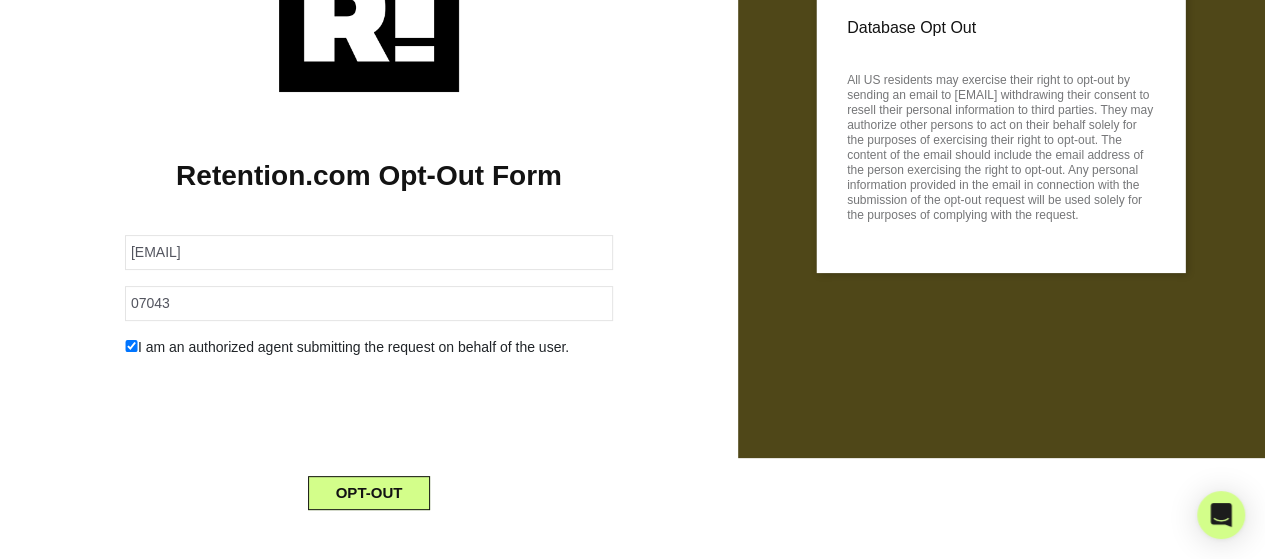 click on "[EMAIL]
[POSTAL_CODE]
I am an authorized agent submitting the request on behalf of the user.
[EMAIL]
OPT-OUT" at bounding box center [369, 360] 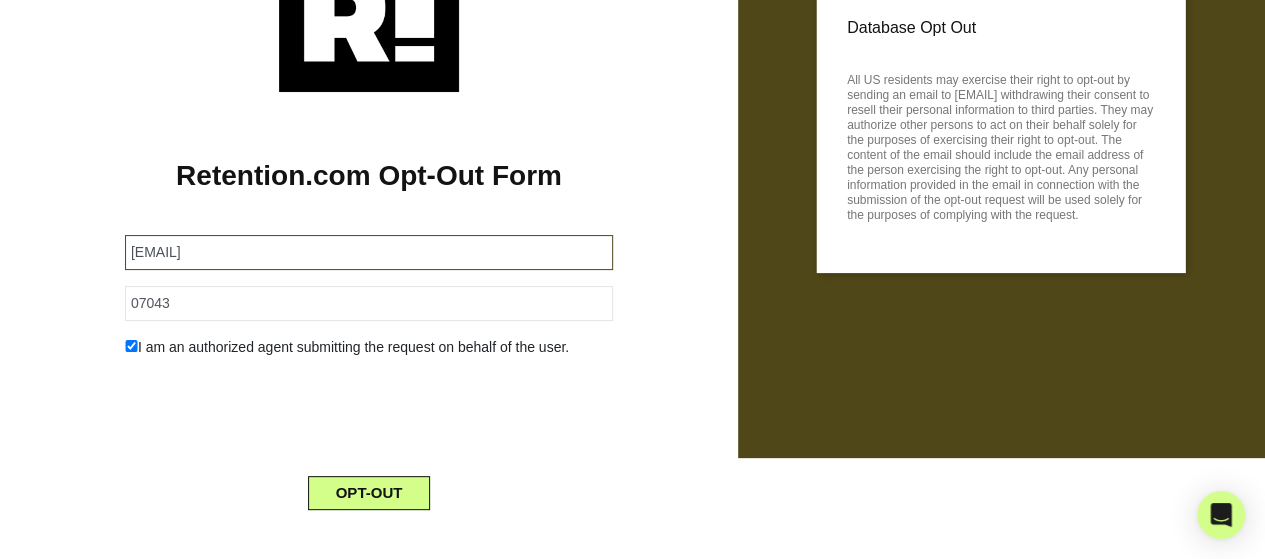click on "[EMAIL]" at bounding box center (369, 252) 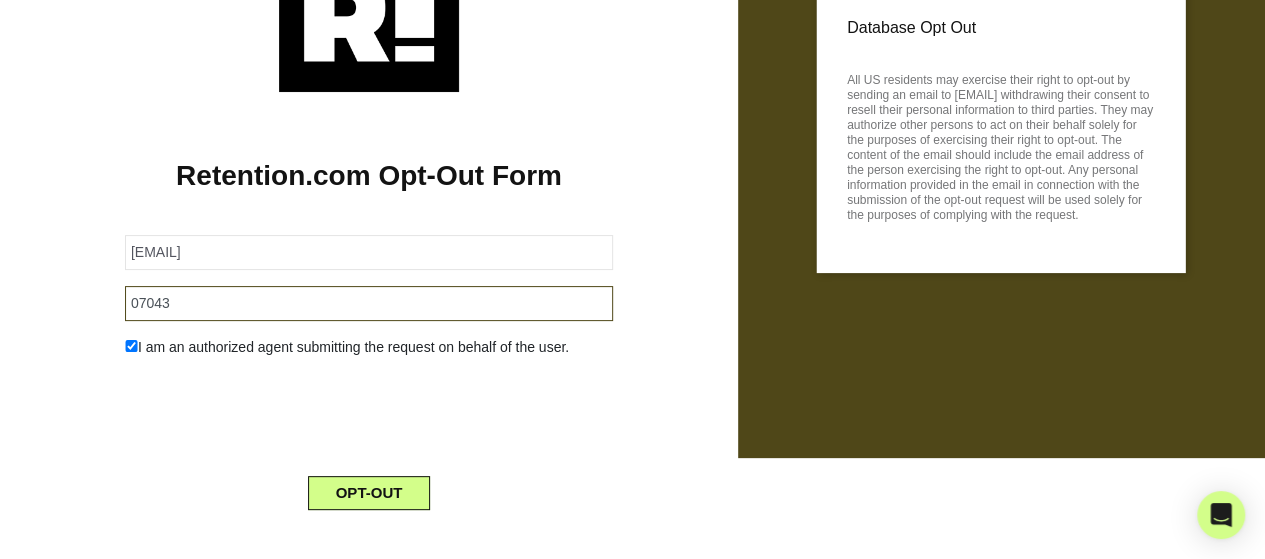 click on "07043" at bounding box center (369, 303) 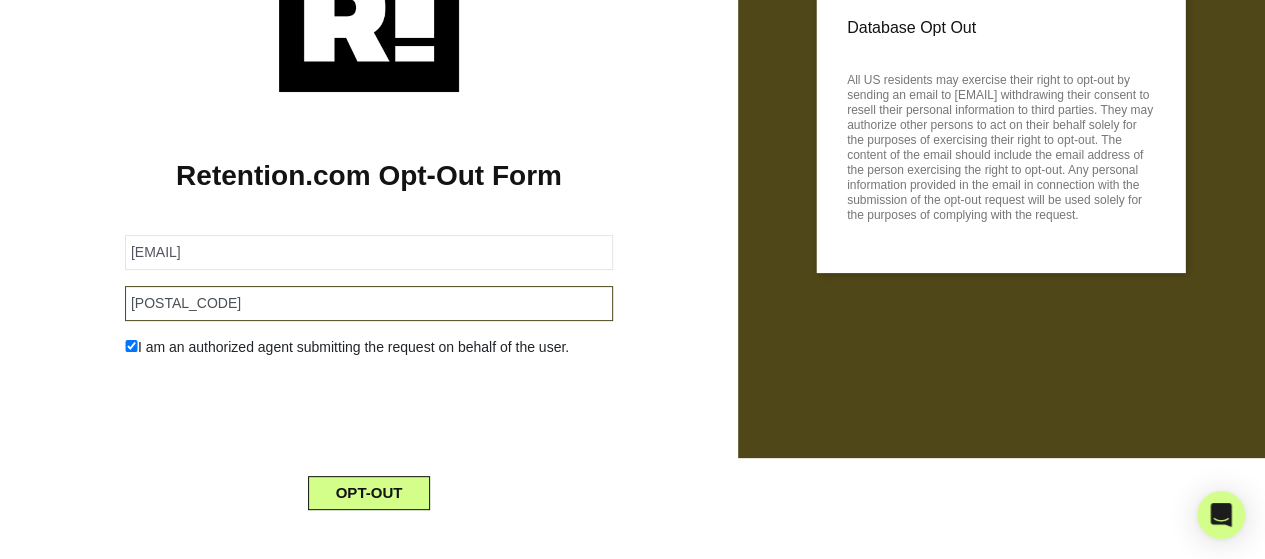 type on "[POSTAL_CODE]" 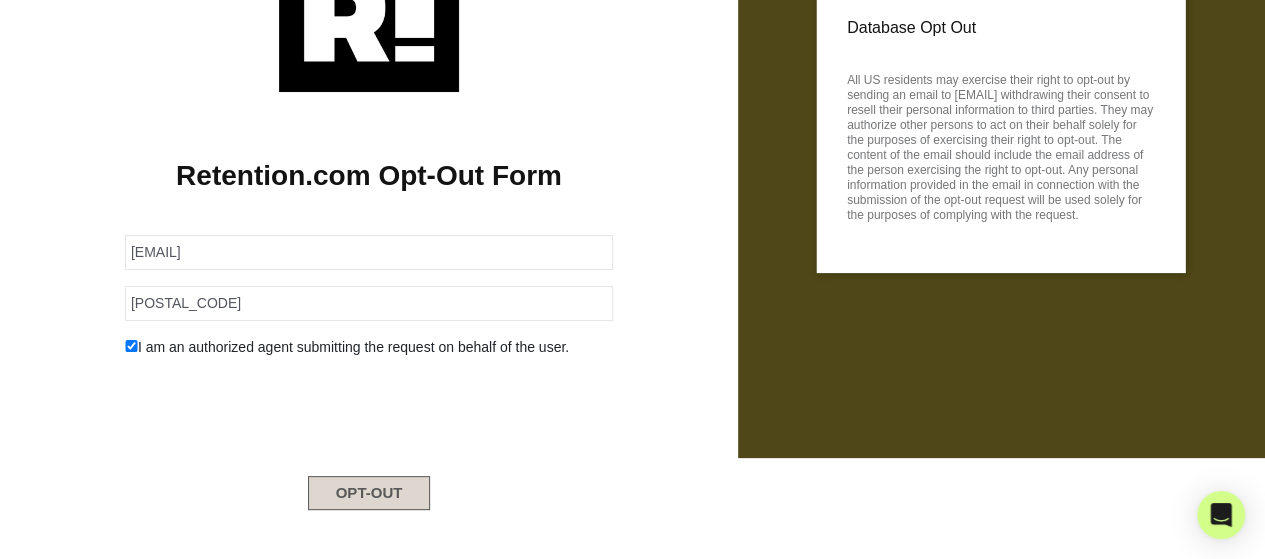 click on "OPT-OUT" at bounding box center [369, 493] 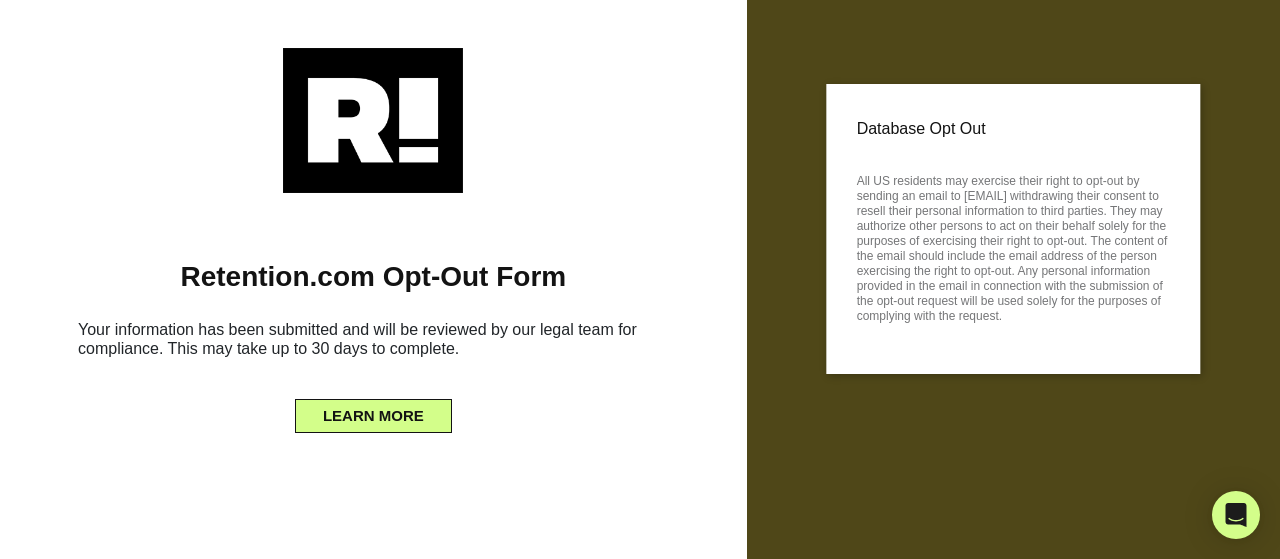 scroll, scrollTop: 0, scrollLeft: 0, axis: both 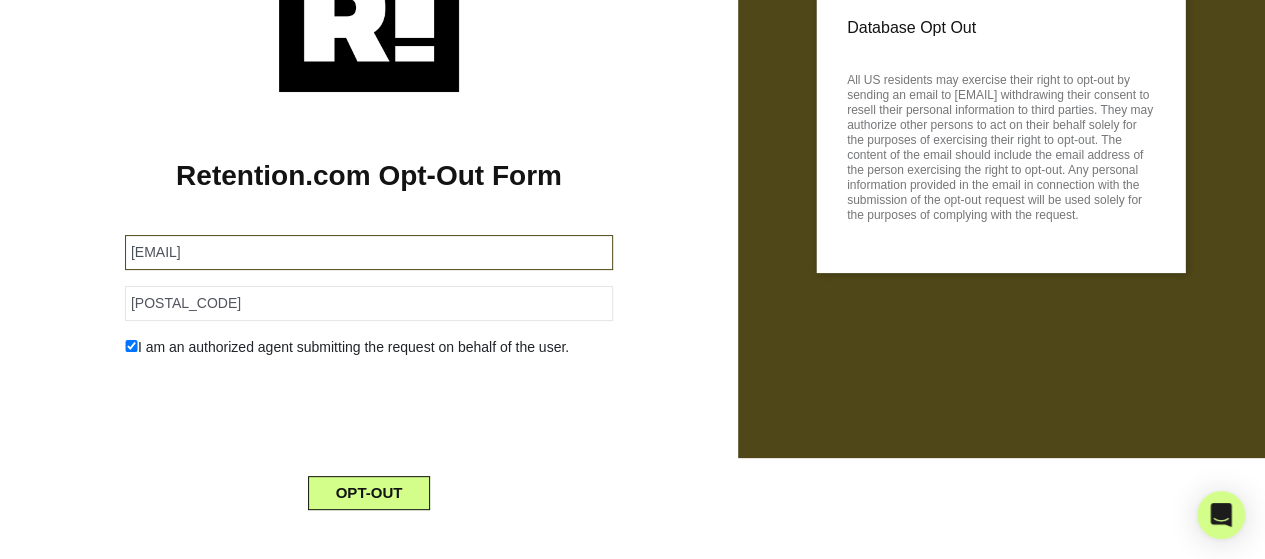 click on "rosannatobin@gmail.com" at bounding box center (369, 252) 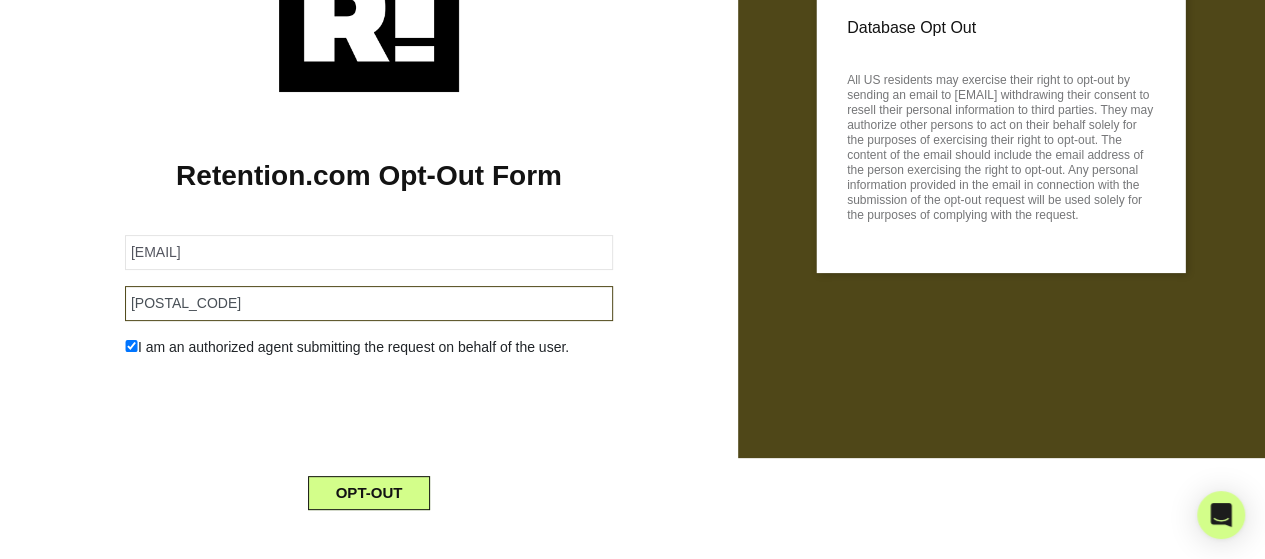 click on "06906" at bounding box center [369, 303] 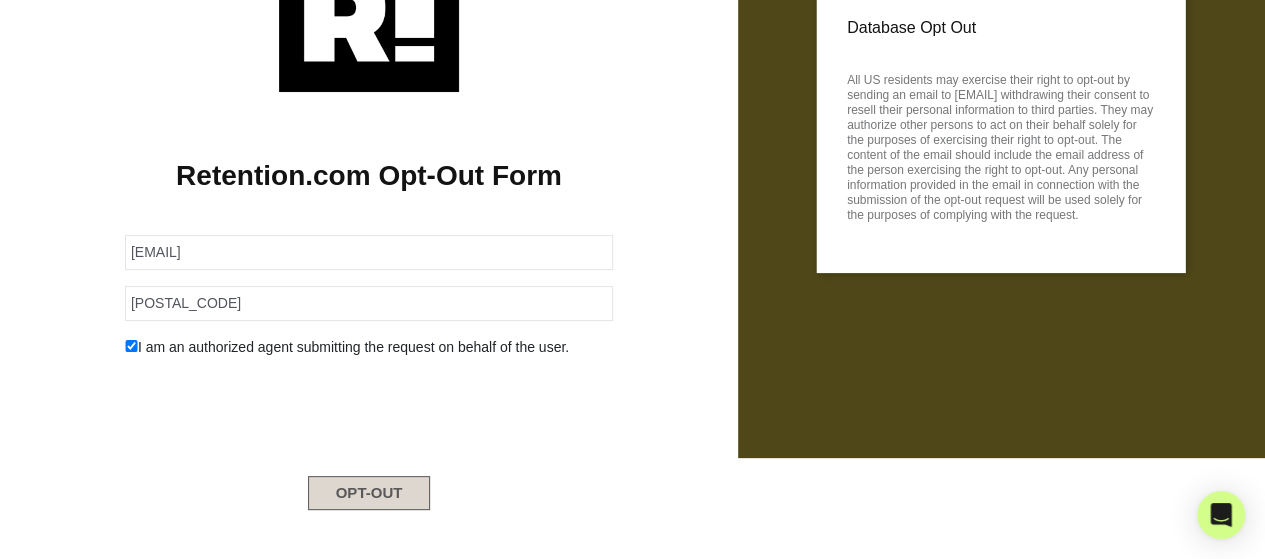 click on "OPT-OUT" at bounding box center (369, 493) 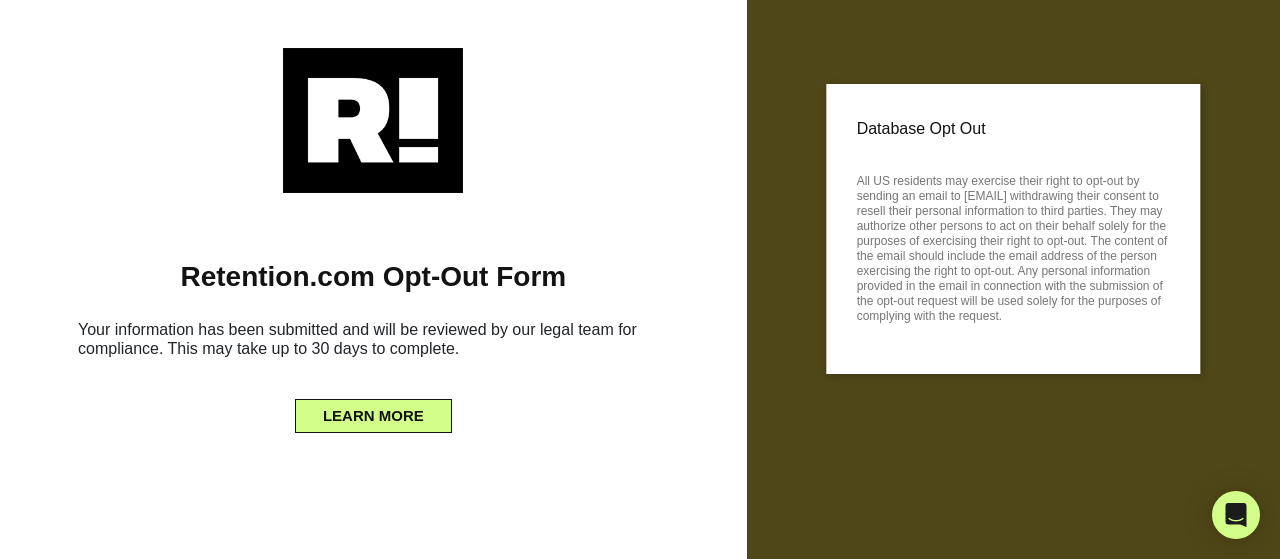 scroll, scrollTop: 0, scrollLeft: 0, axis: both 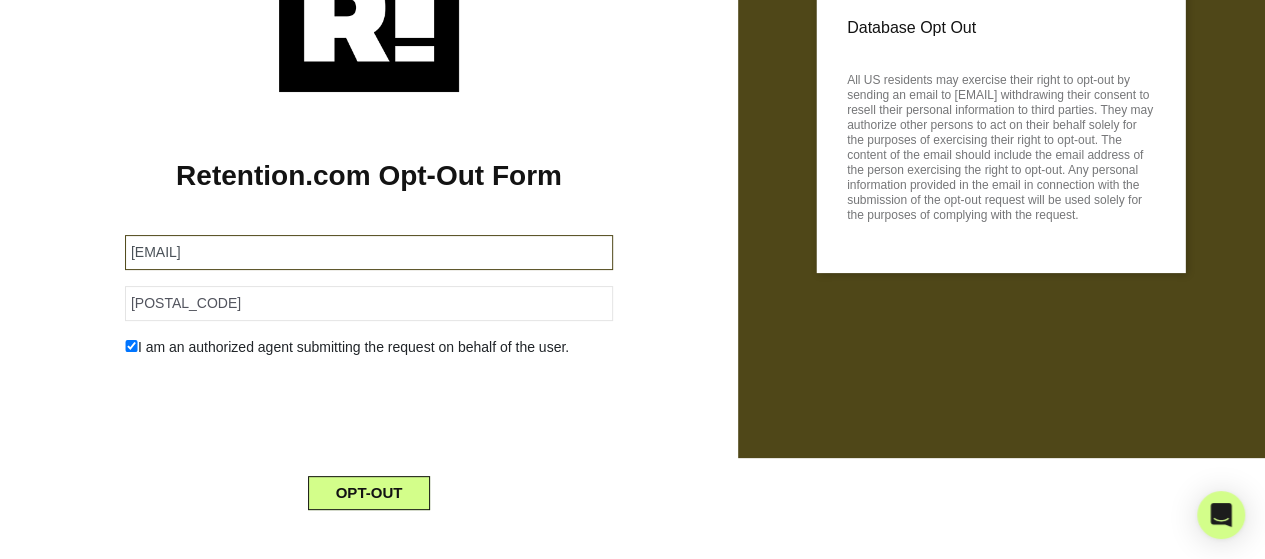 click on "[EMAIL]" at bounding box center [369, 252] 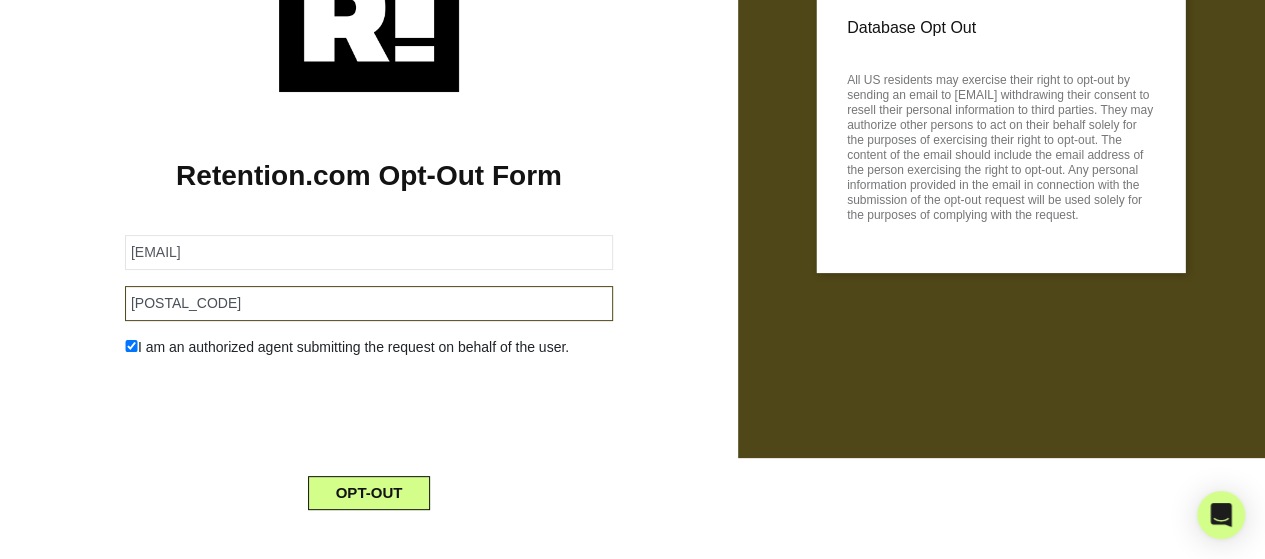 click on "[POSTAL_CODE]" at bounding box center (369, 303) 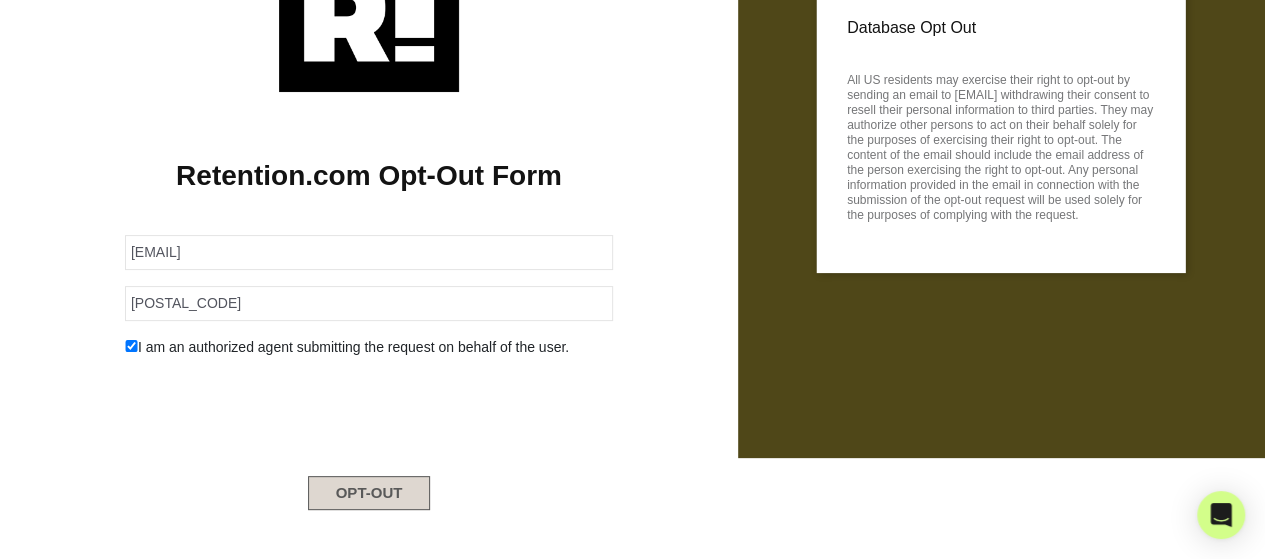 click on "OPT-OUT" at bounding box center (369, 493) 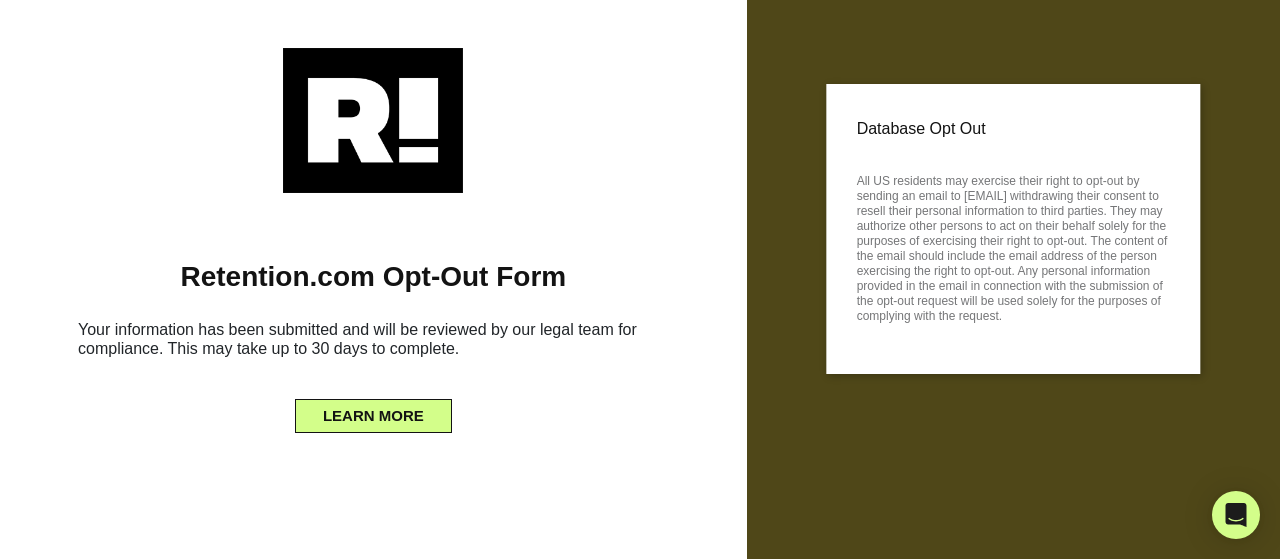 scroll, scrollTop: 0, scrollLeft: 0, axis: both 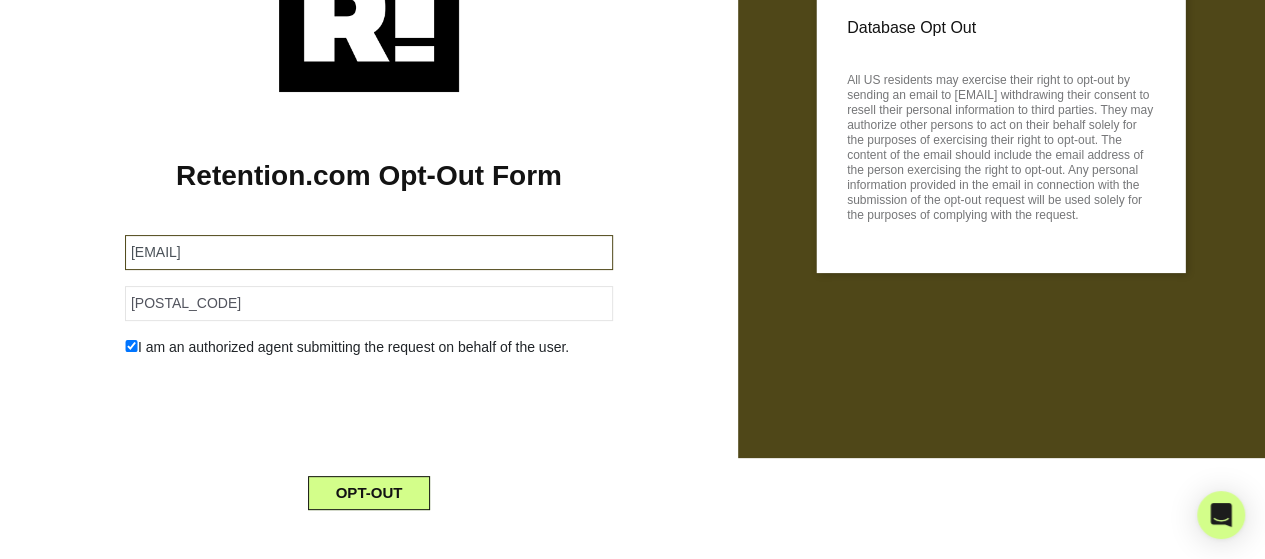 click on "[EMAIL]" at bounding box center (369, 252) 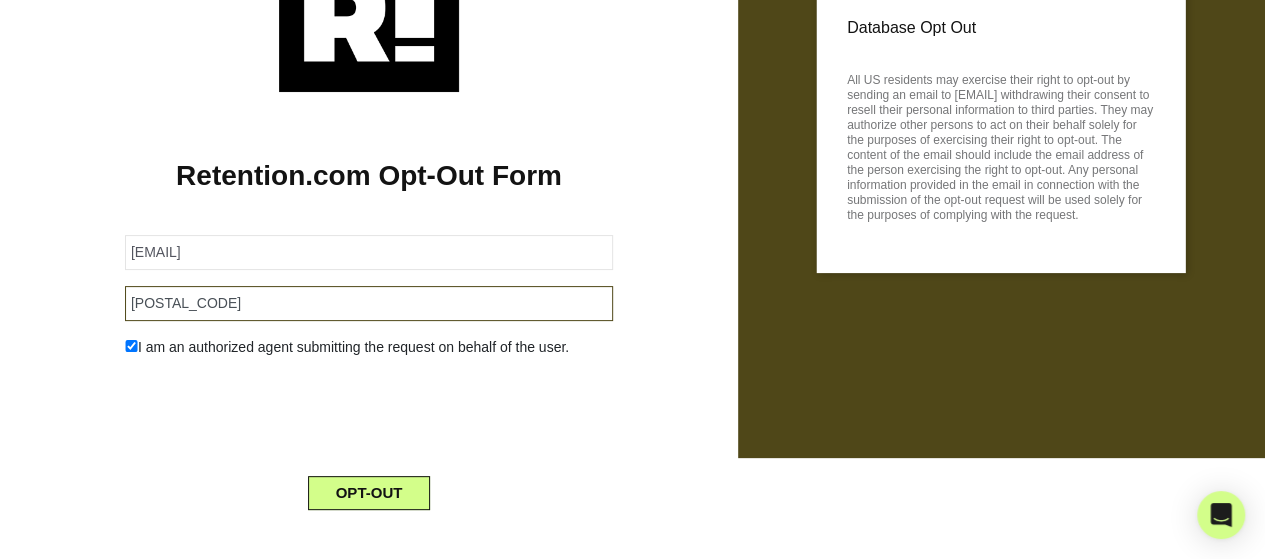 click on "65052" at bounding box center [369, 303] 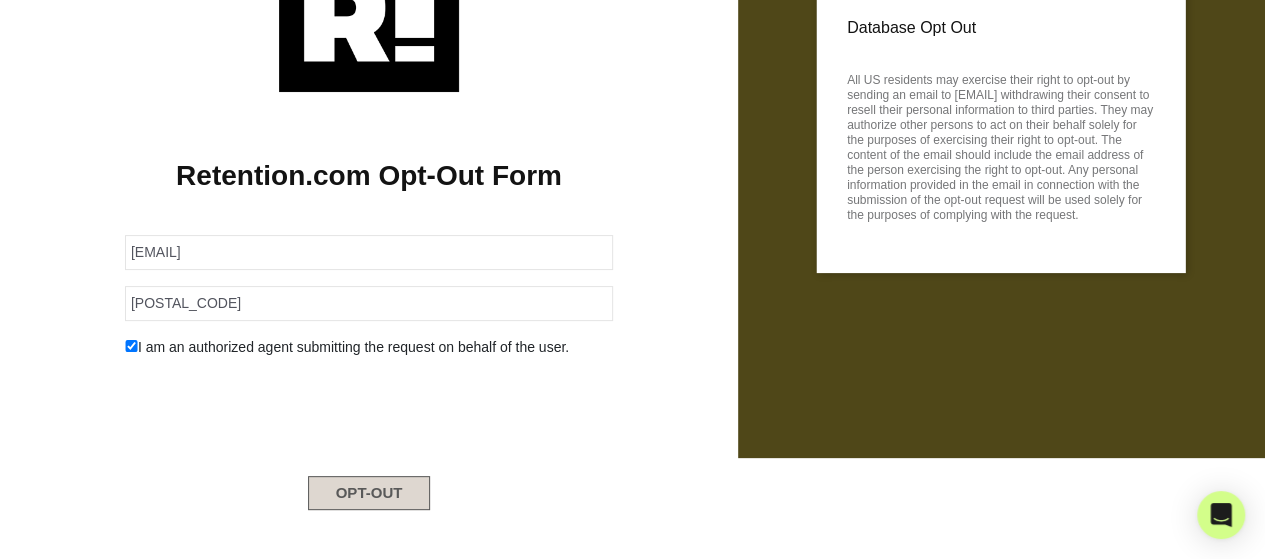 click on "OPT-OUT" at bounding box center (369, 493) 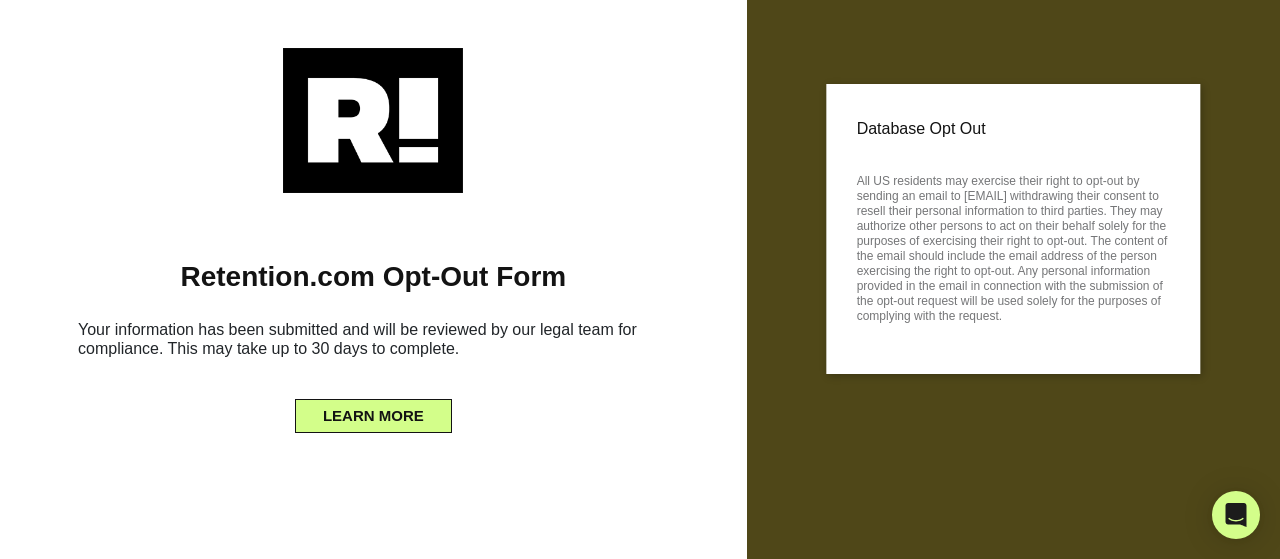 scroll, scrollTop: 0, scrollLeft: 0, axis: both 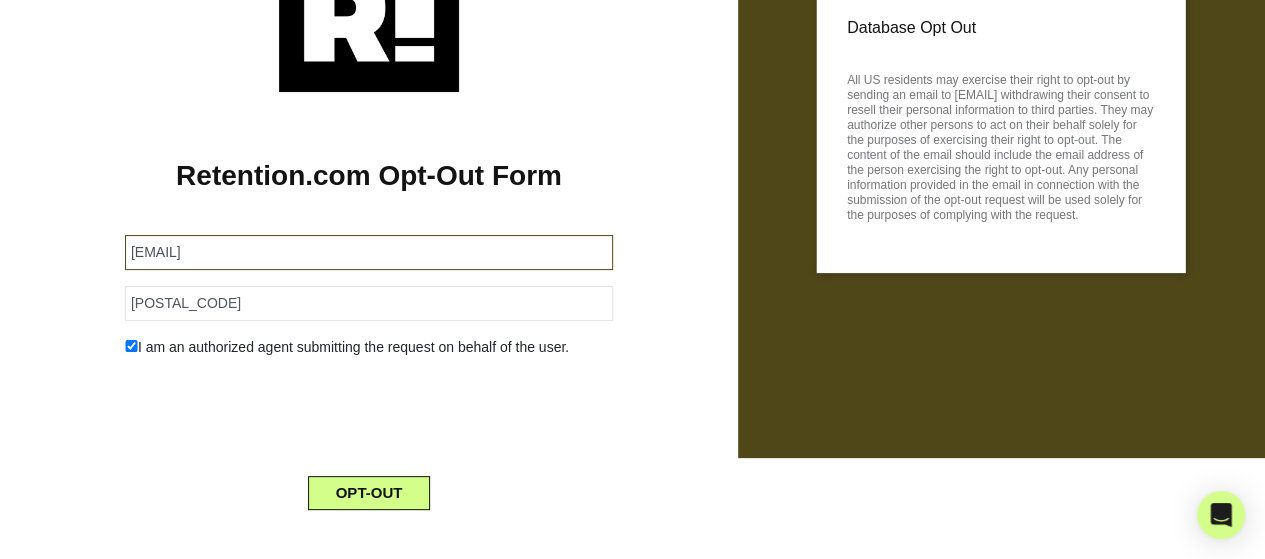 click on "[EMAIL]" at bounding box center [369, 252] 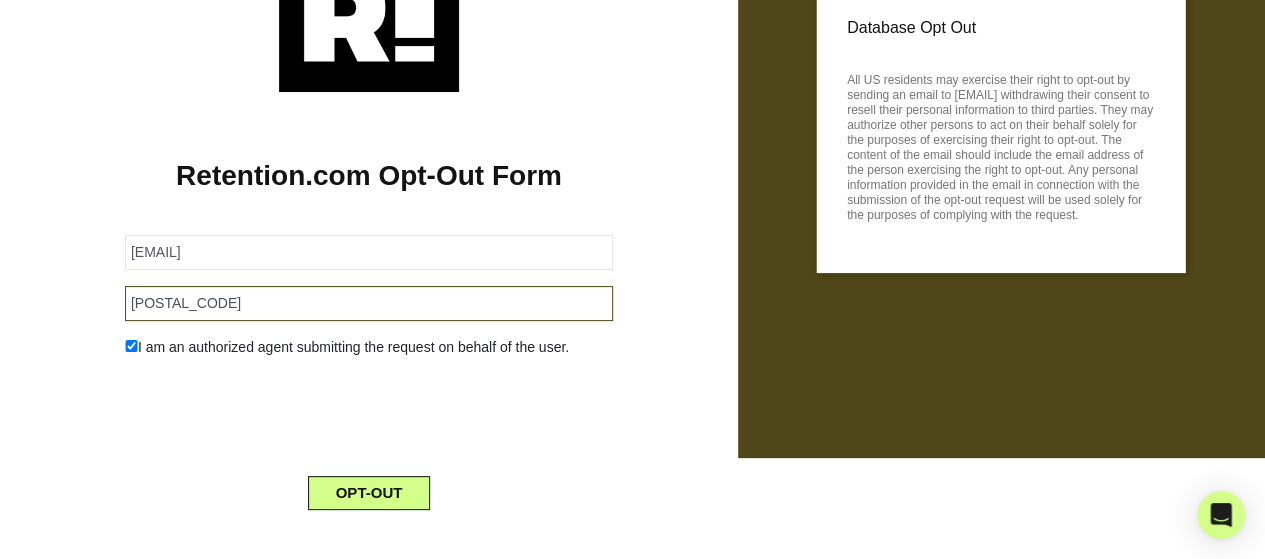 click on "[POSTAL_CODE]" at bounding box center [369, 303] 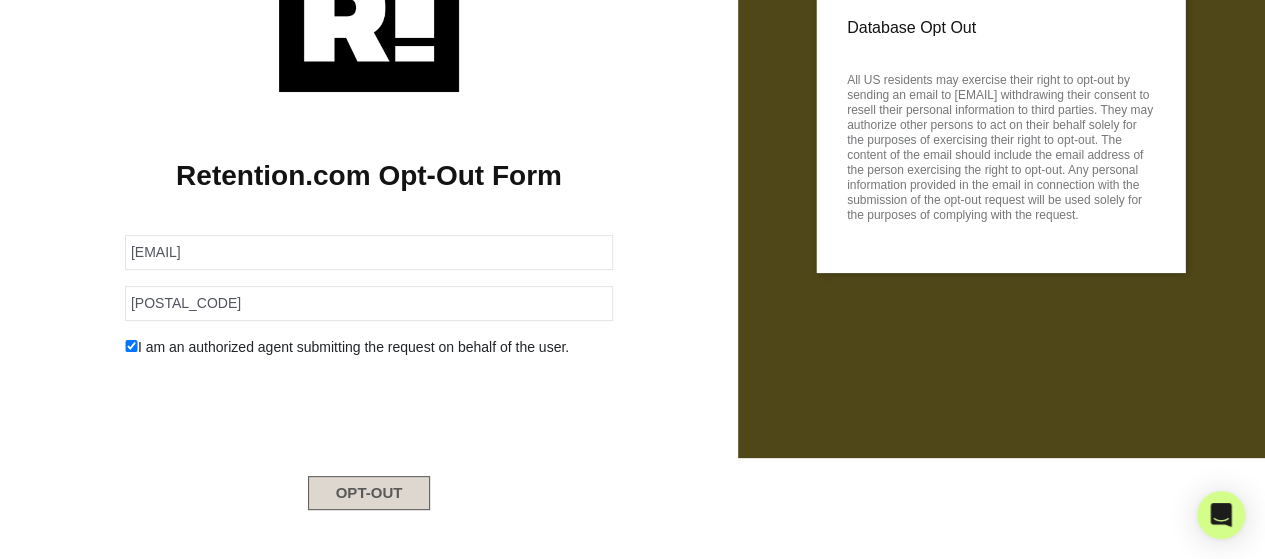 click on "OPT-OUT" at bounding box center (369, 493) 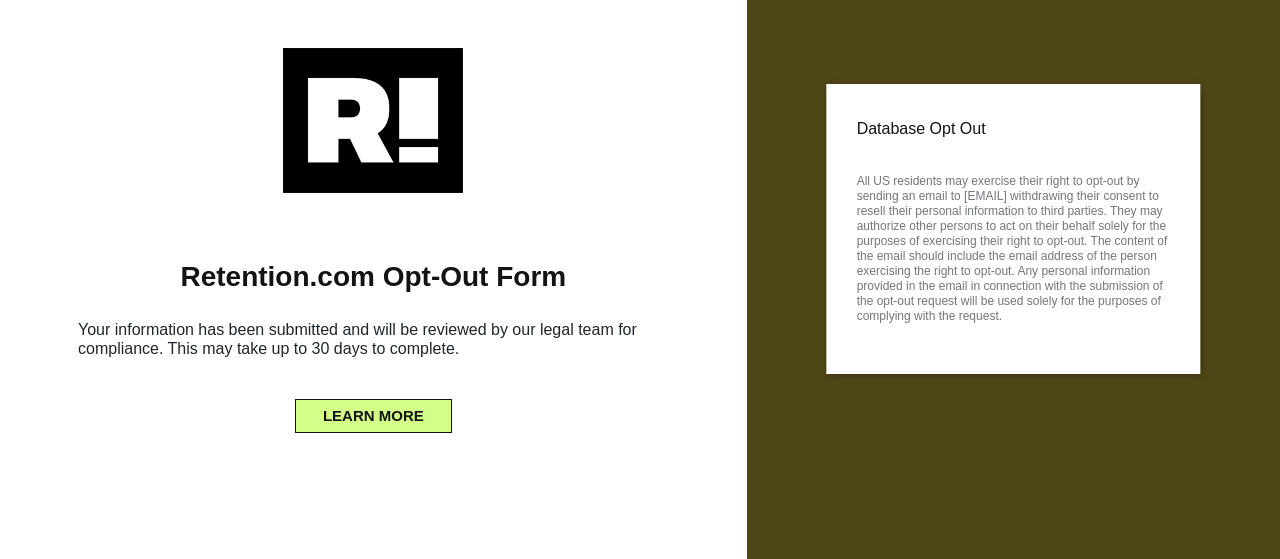 scroll, scrollTop: 0, scrollLeft: 0, axis: both 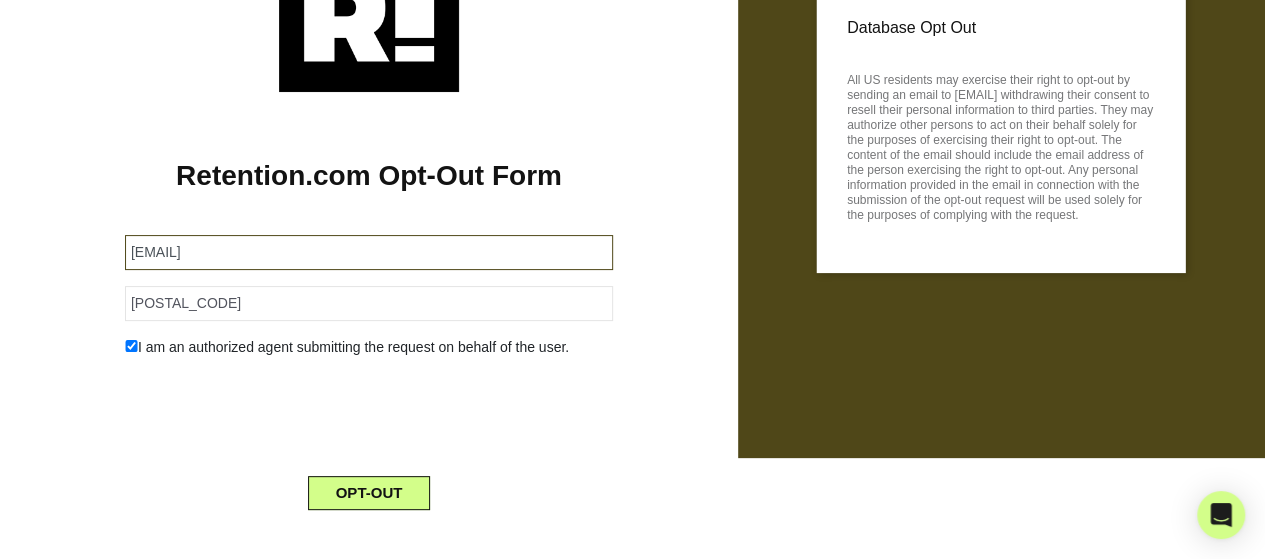 click on "[EMAIL]" at bounding box center (369, 252) 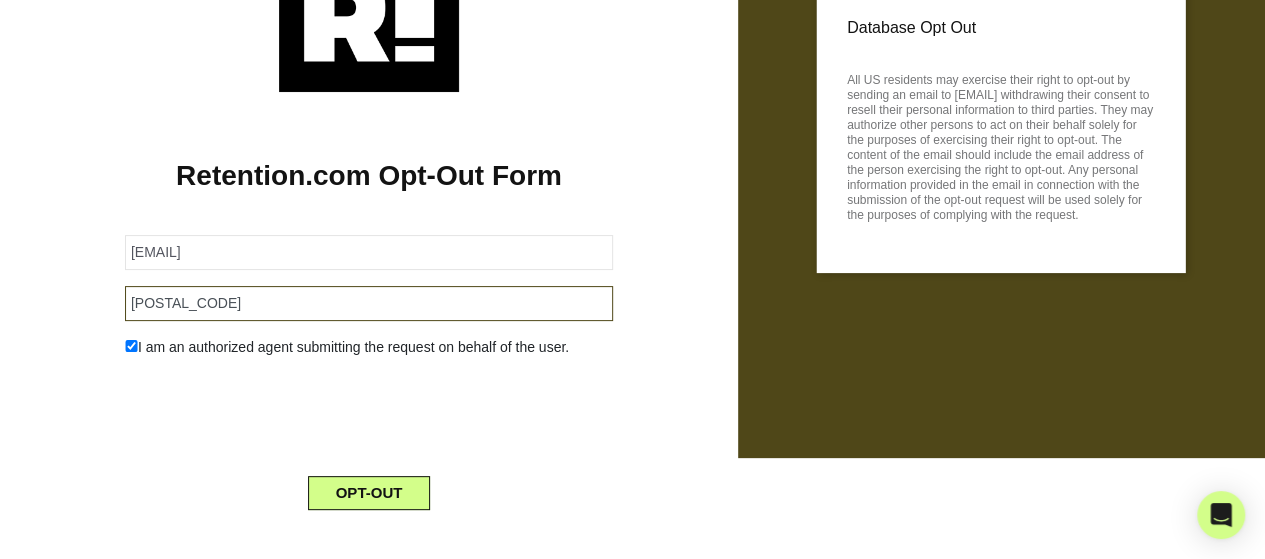 click on "[POSTAL_CODE]" at bounding box center [369, 303] 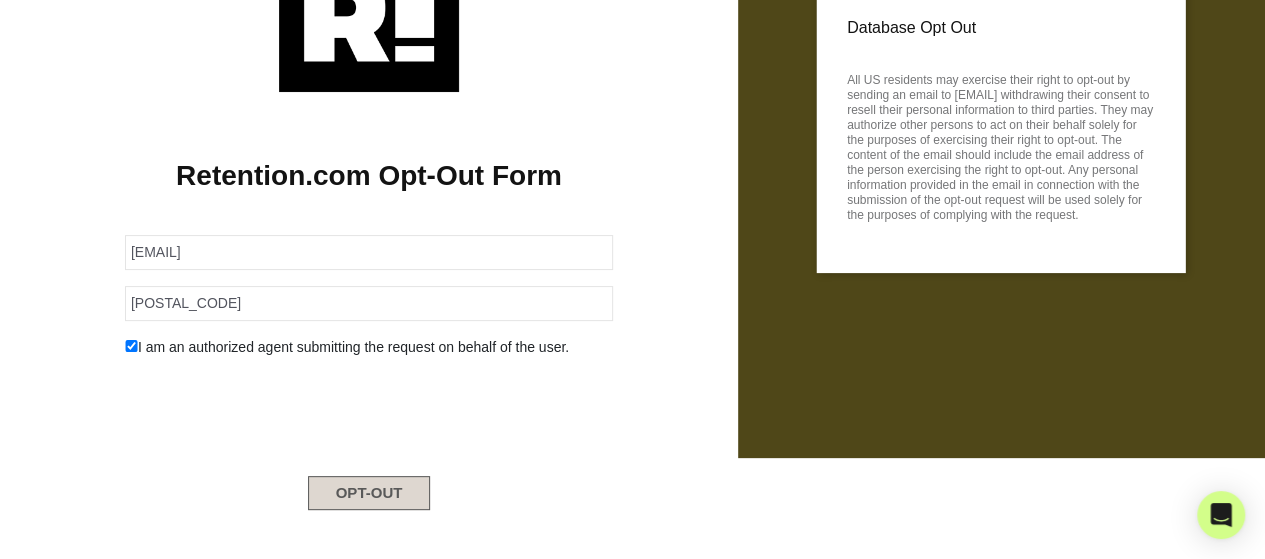 click on "OPT-OUT" at bounding box center (369, 493) 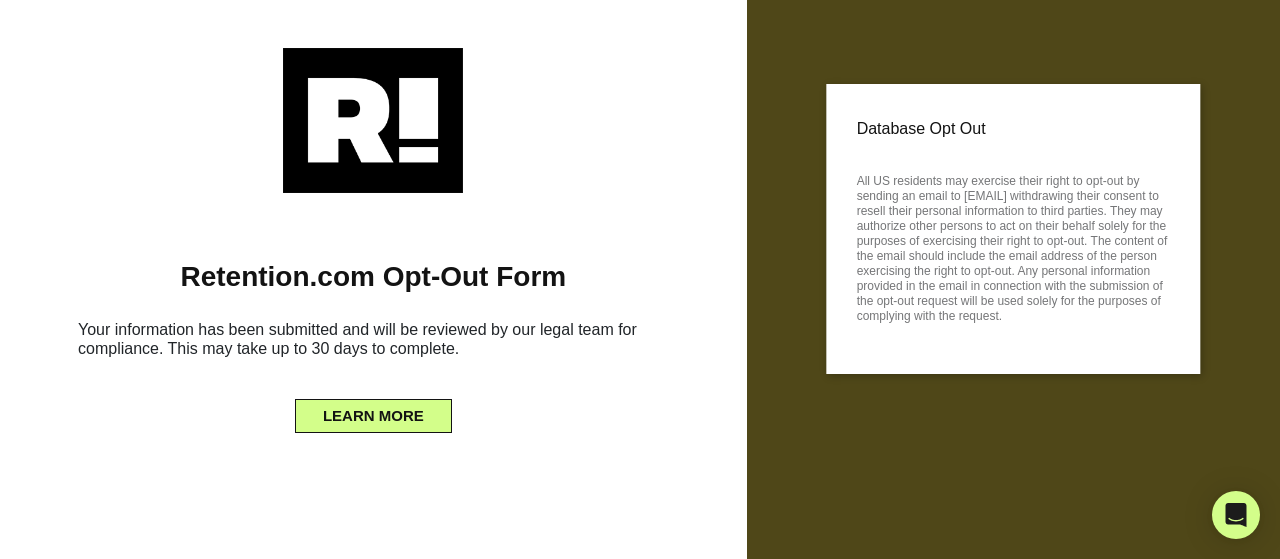 scroll, scrollTop: 0, scrollLeft: 0, axis: both 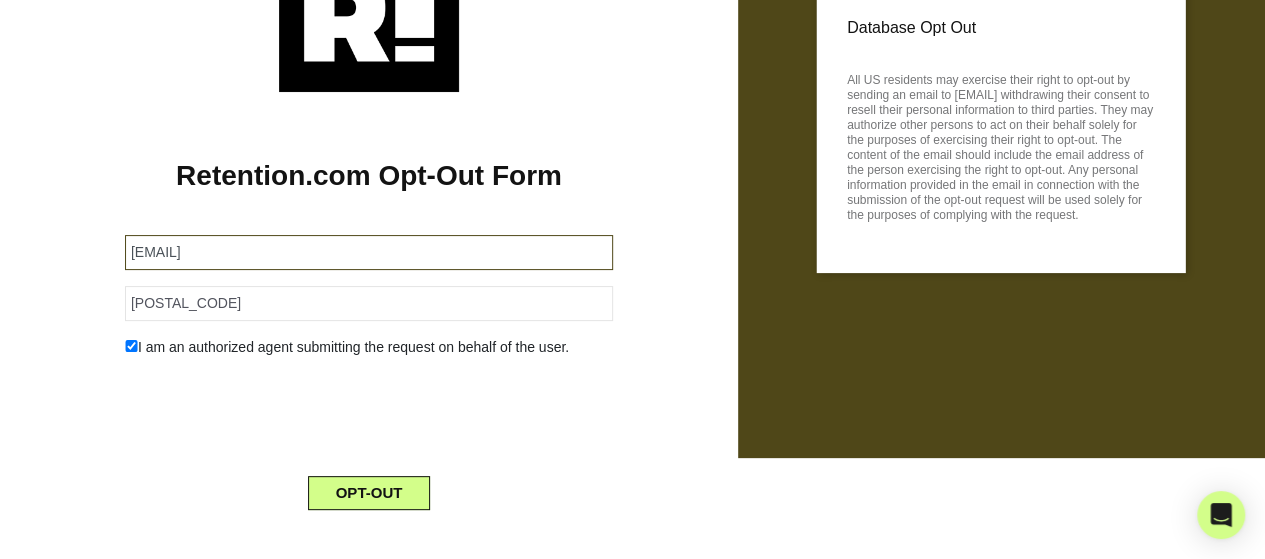 click on "[EMAIL]" at bounding box center (369, 252) 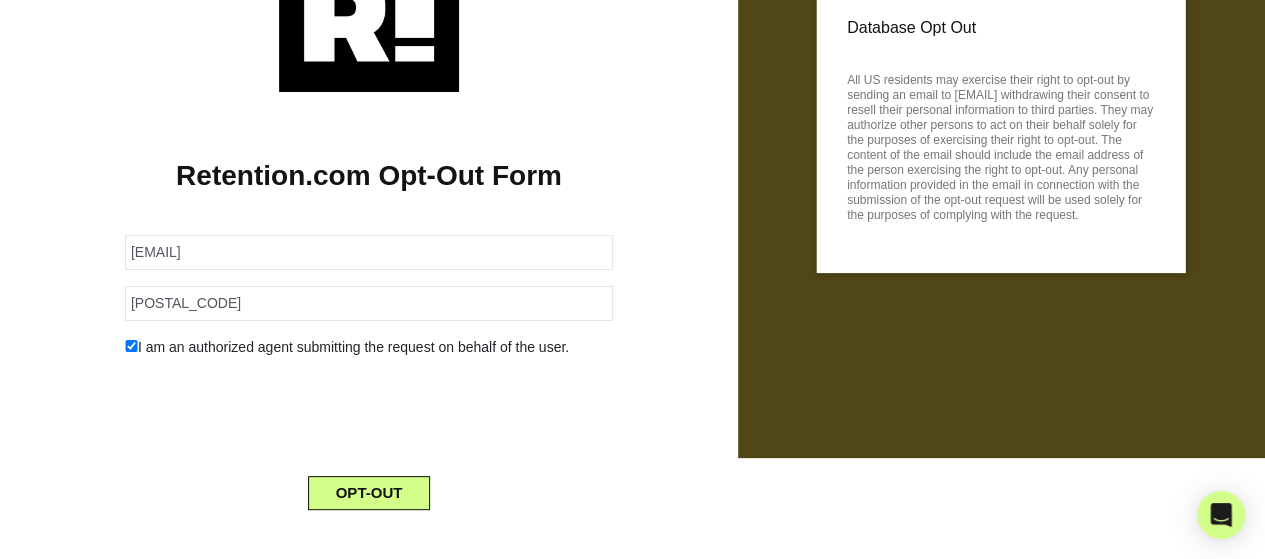 click on "[EMAIL]
[POSTAL_CODE]
I am an authorized agent submitting the request on behalf of the user.
[EMAIL]
OPT-OUT" at bounding box center (369, 360) 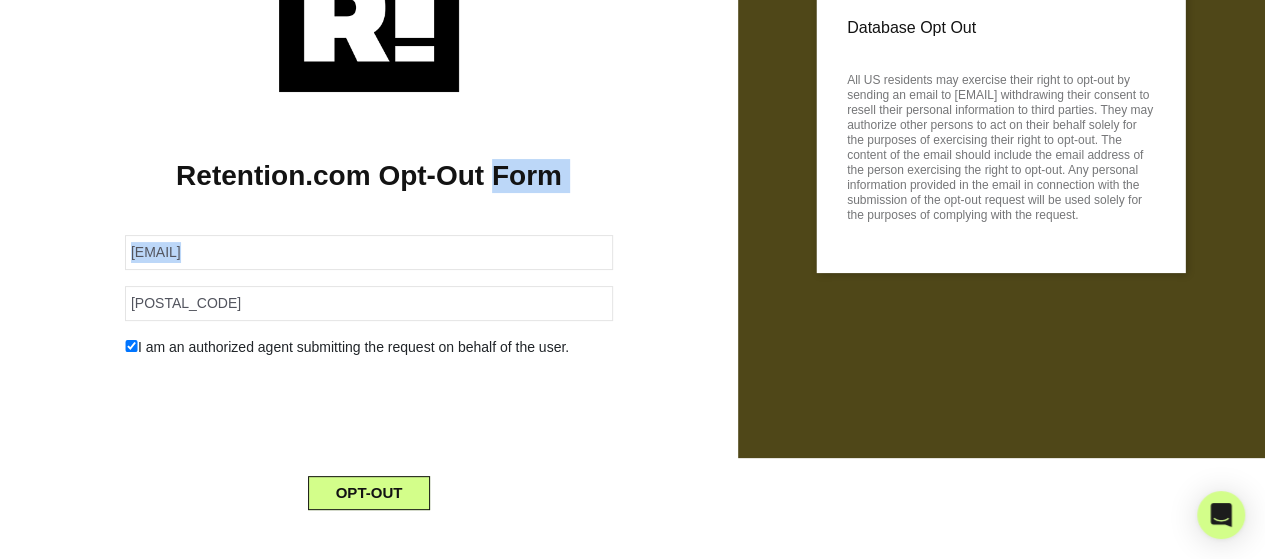 click on "LLLB@charter.net
24073
I am an authorized agent submitting the request on behalf of the user.
privacy@josiemaran.com
OPT-OUT" at bounding box center [369, 360] 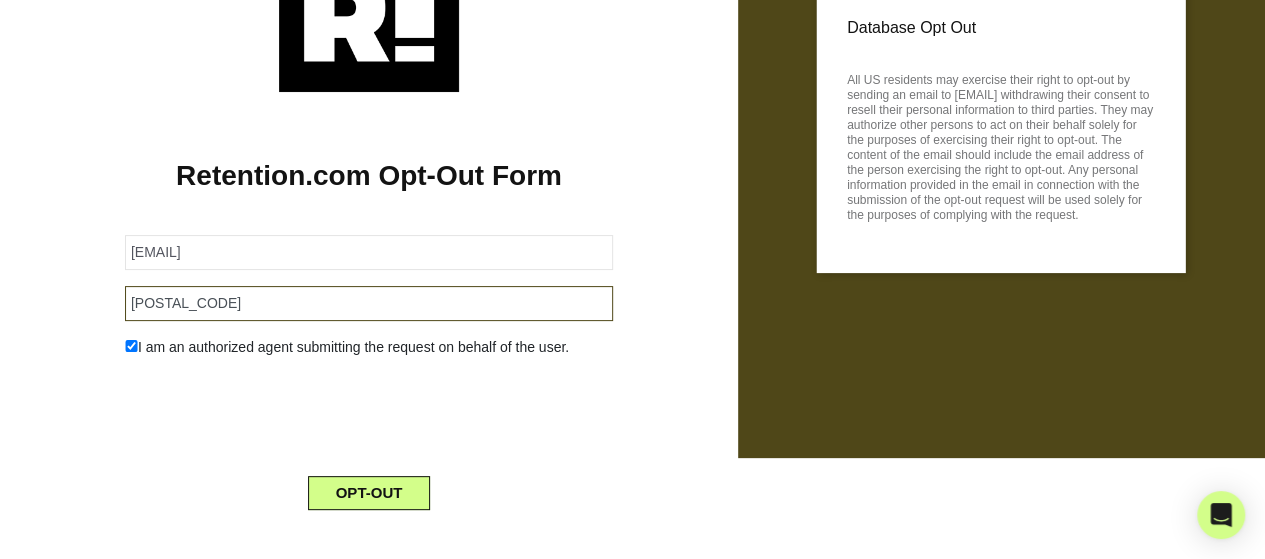 click on "24073" at bounding box center (369, 303) 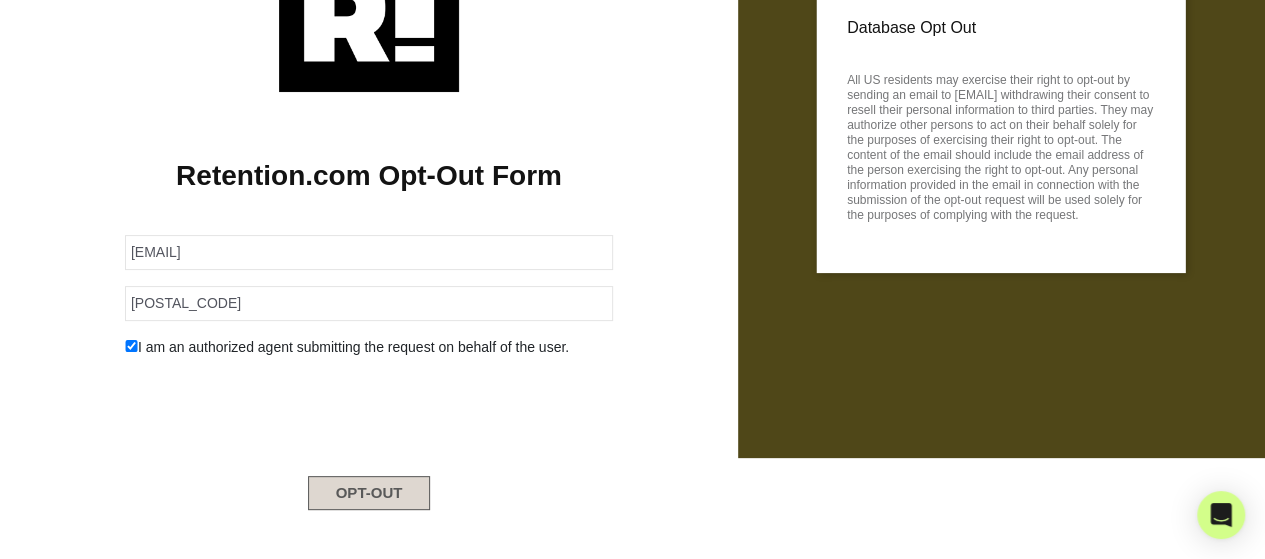 click on "OPT-OUT" at bounding box center (369, 493) 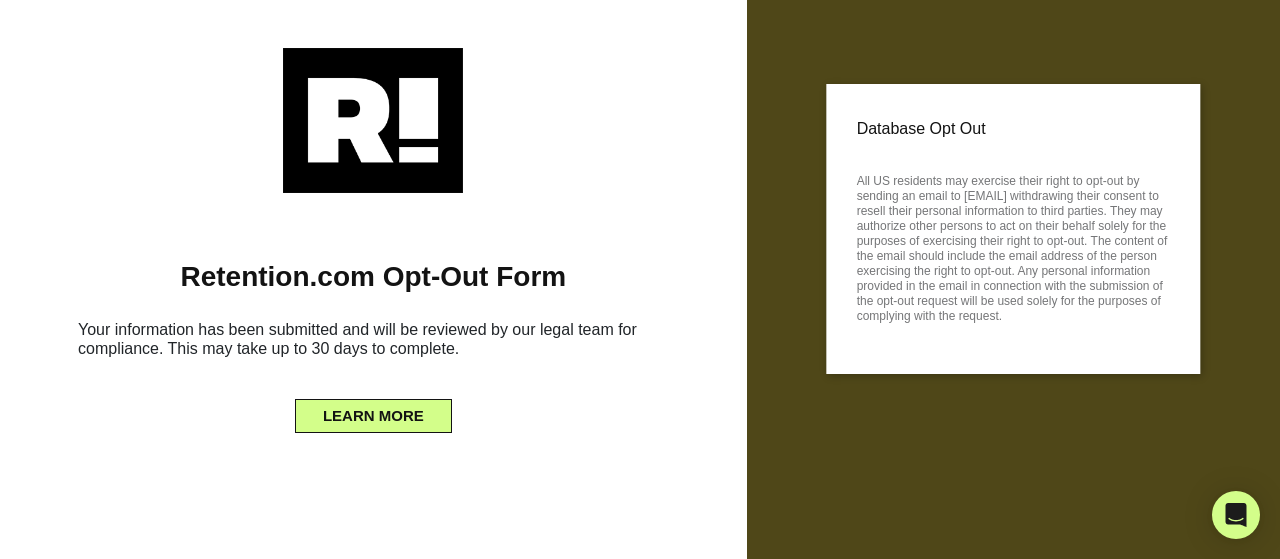 scroll, scrollTop: 0, scrollLeft: 0, axis: both 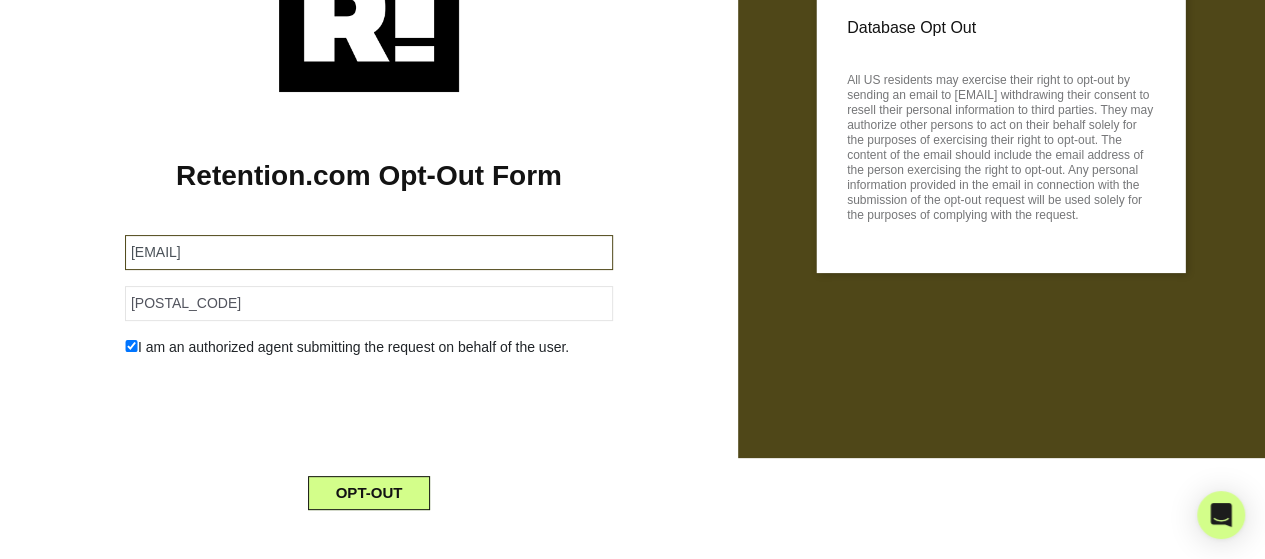 click on "[EMAIL]" at bounding box center (369, 252) 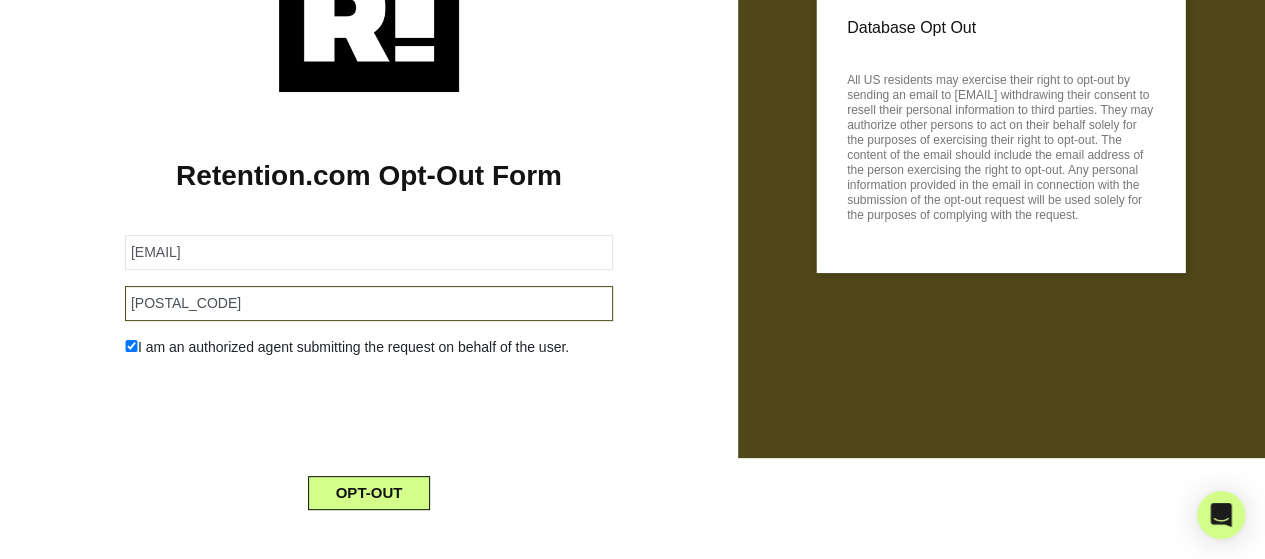 click on "[POSTAL_CODE]" at bounding box center [369, 303] 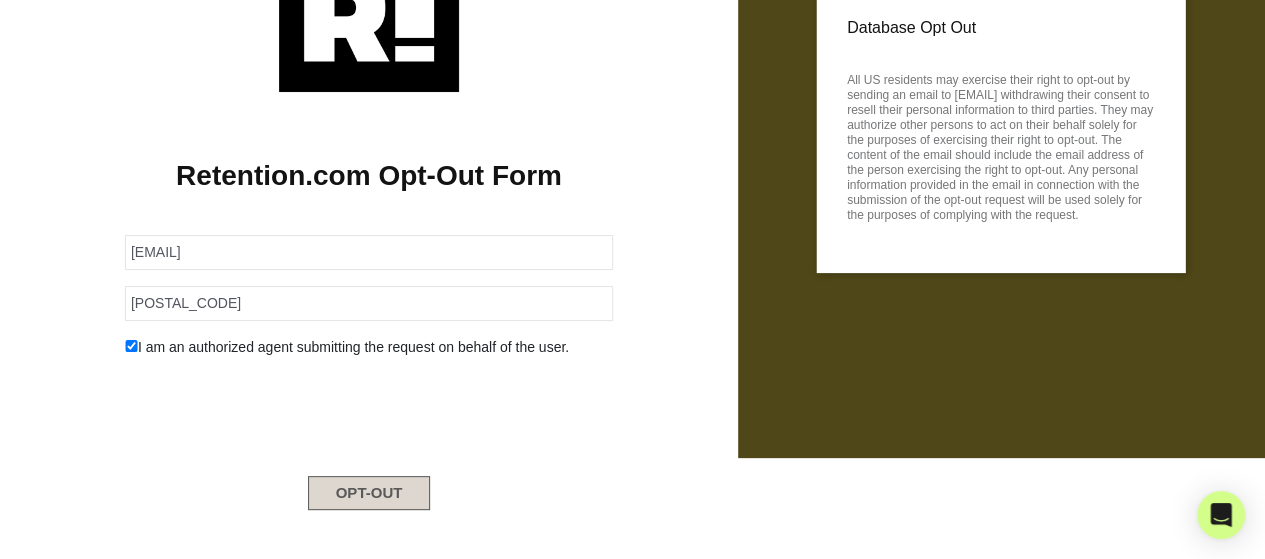 click on "OPT-OUT" at bounding box center [369, 493] 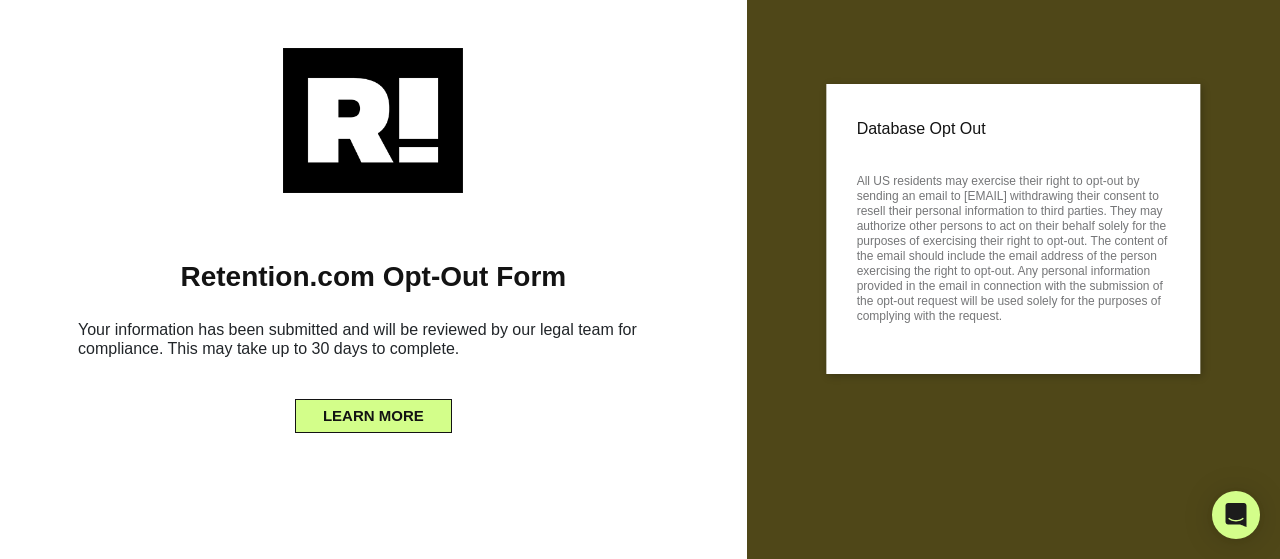 scroll, scrollTop: 0, scrollLeft: 0, axis: both 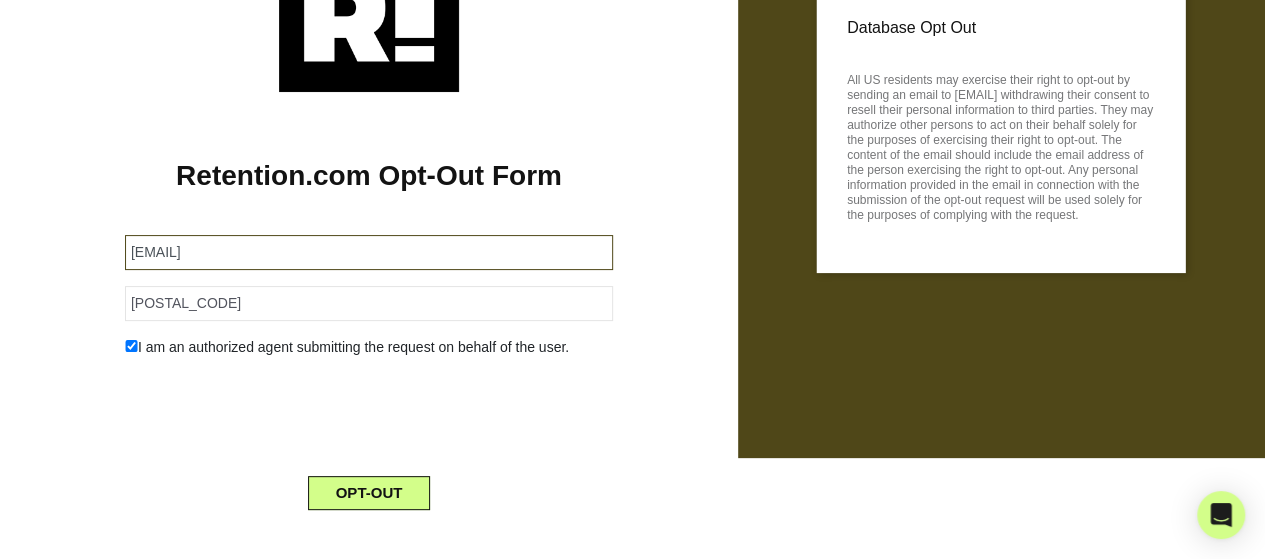 click on "[EMAIL]" at bounding box center [369, 252] 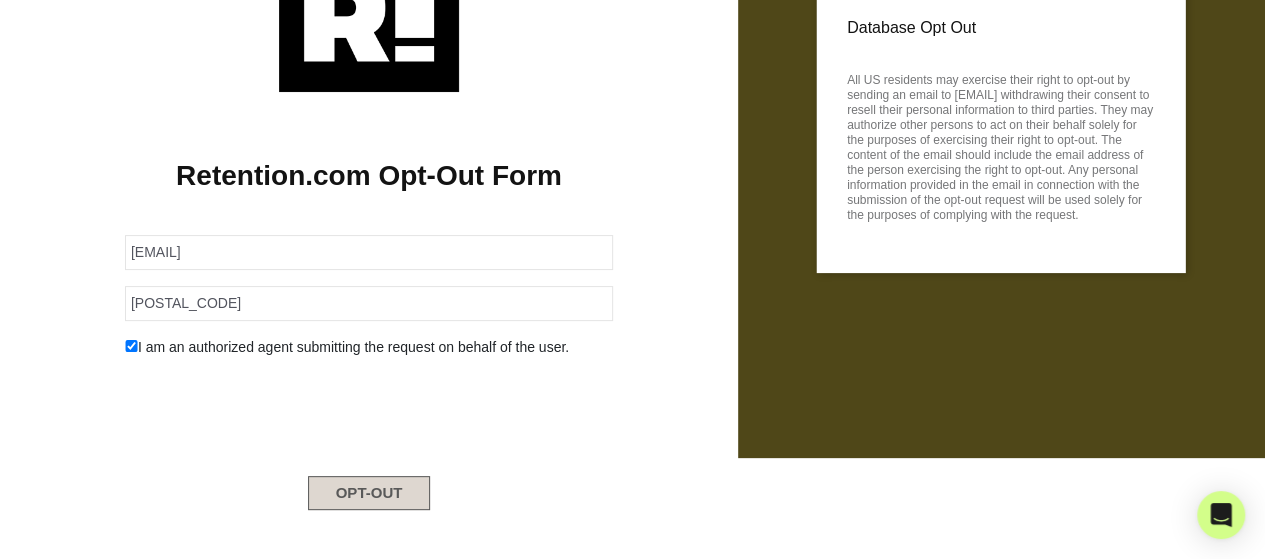 click on "OPT-OUT" at bounding box center [369, 493] 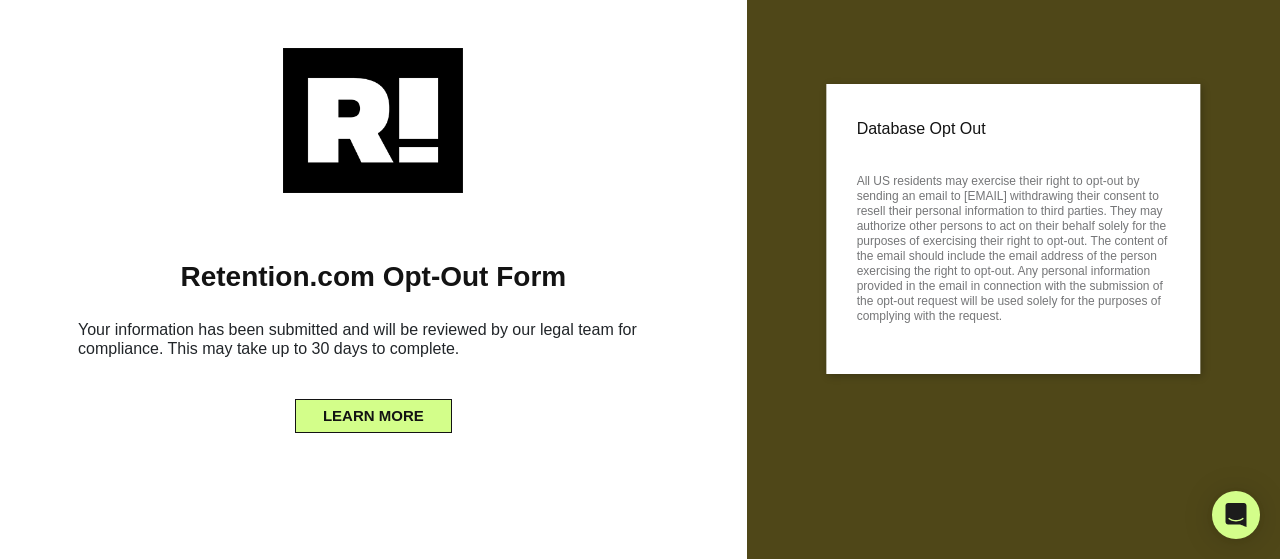 scroll, scrollTop: 0, scrollLeft: 0, axis: both 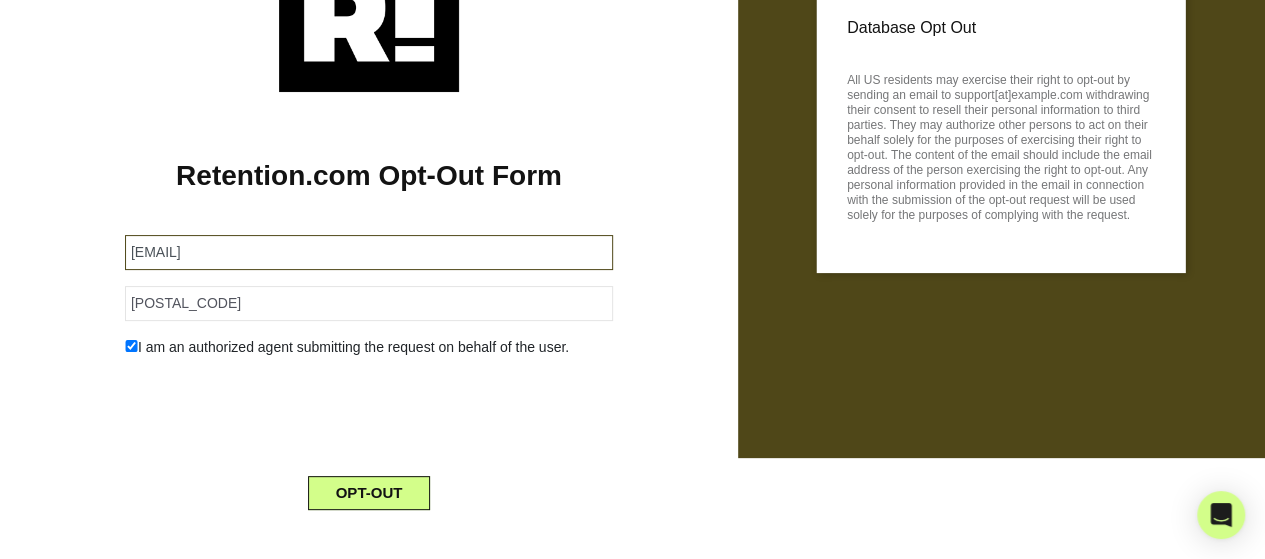 click on "[EMAIL]" at bounding box center [369, 252] 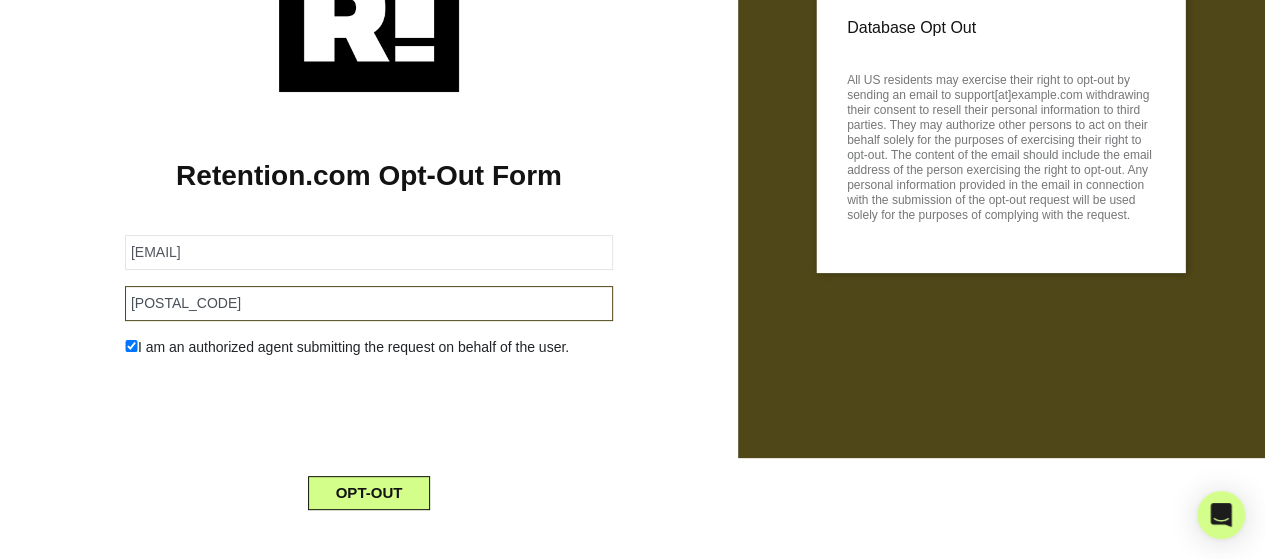 click on "97405" at bounding box center [369, 303] 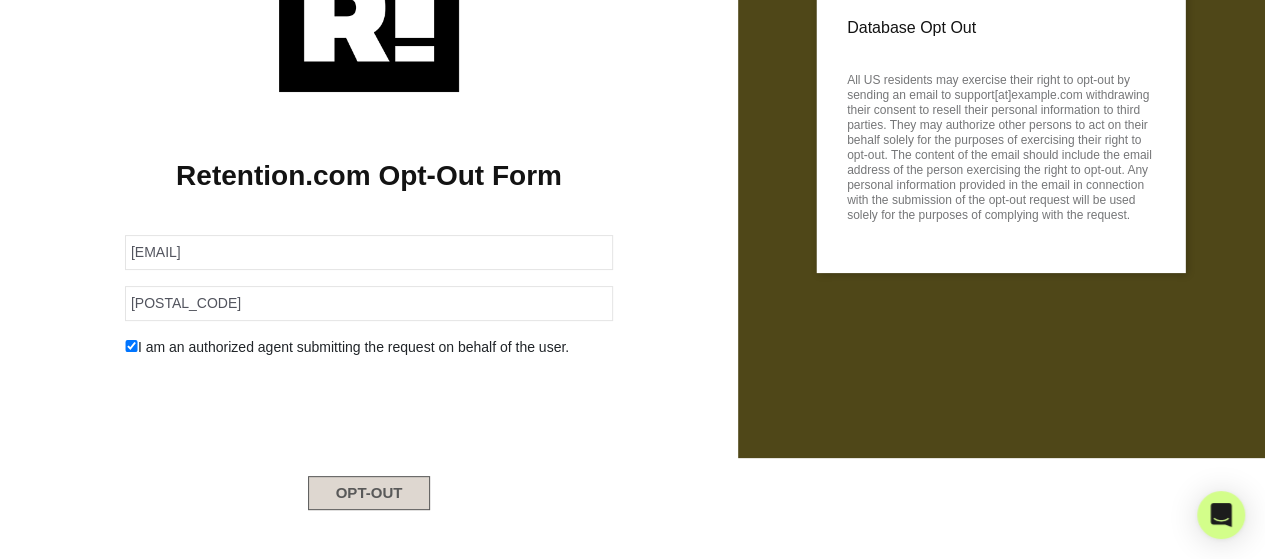 click on "OPT-OUT" at bounding box center [369, 493] 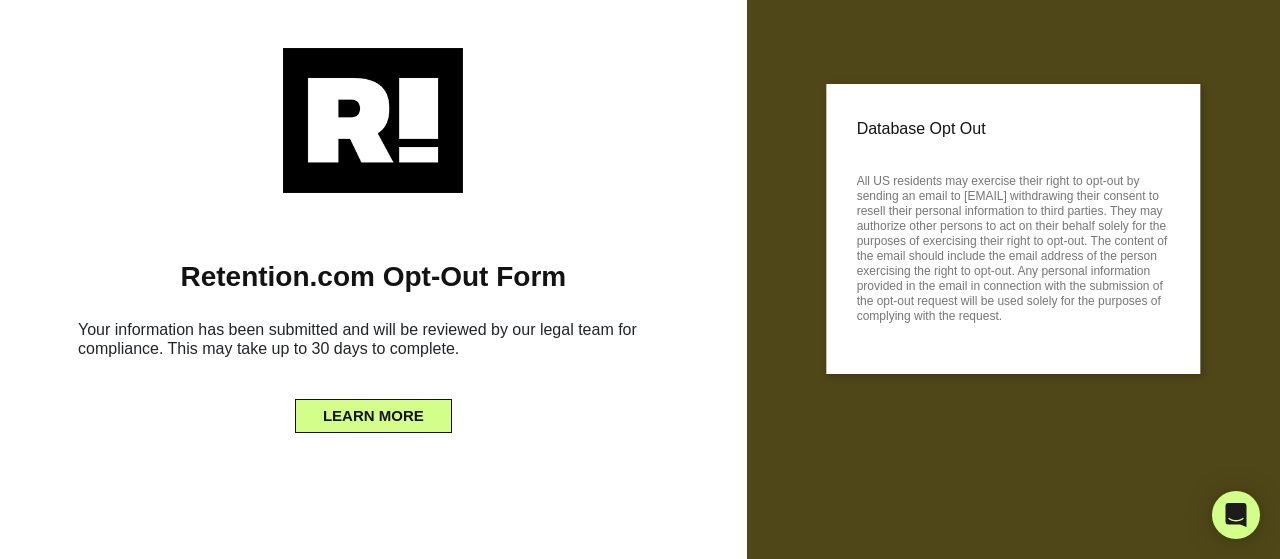 scroll, scrollTop: 0, scrollLeft: 0, axis: both 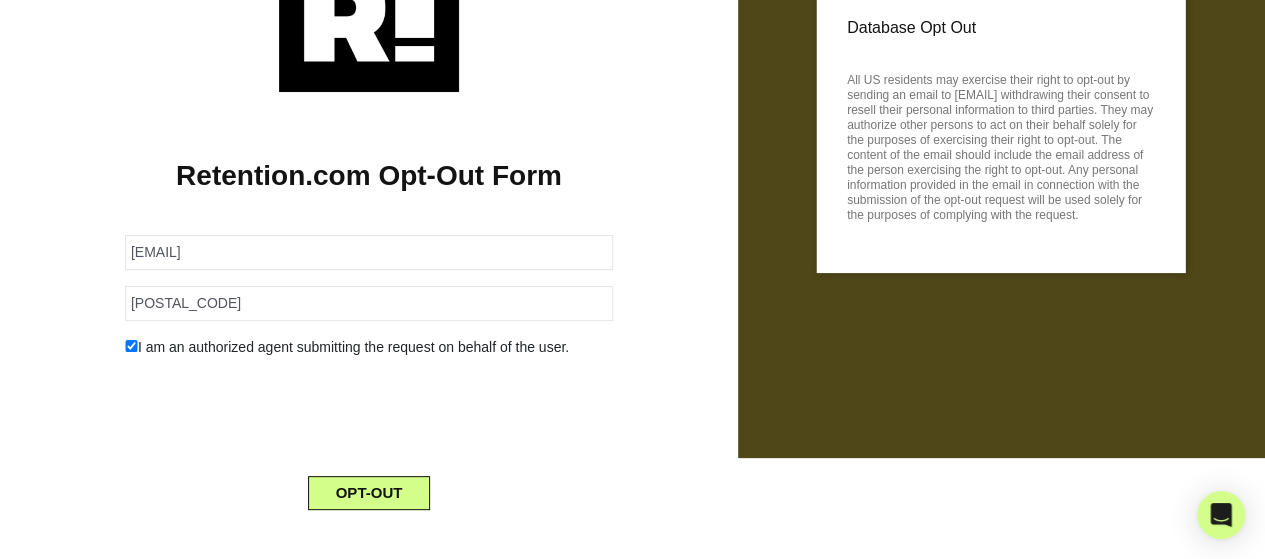 click on "[EMAIL]
[POSTAL_CODE]
I am an authorized agent submitting the request on behalf of the user.
[EMAIL]
OPT-OUT" at bounding box center [369, 360] 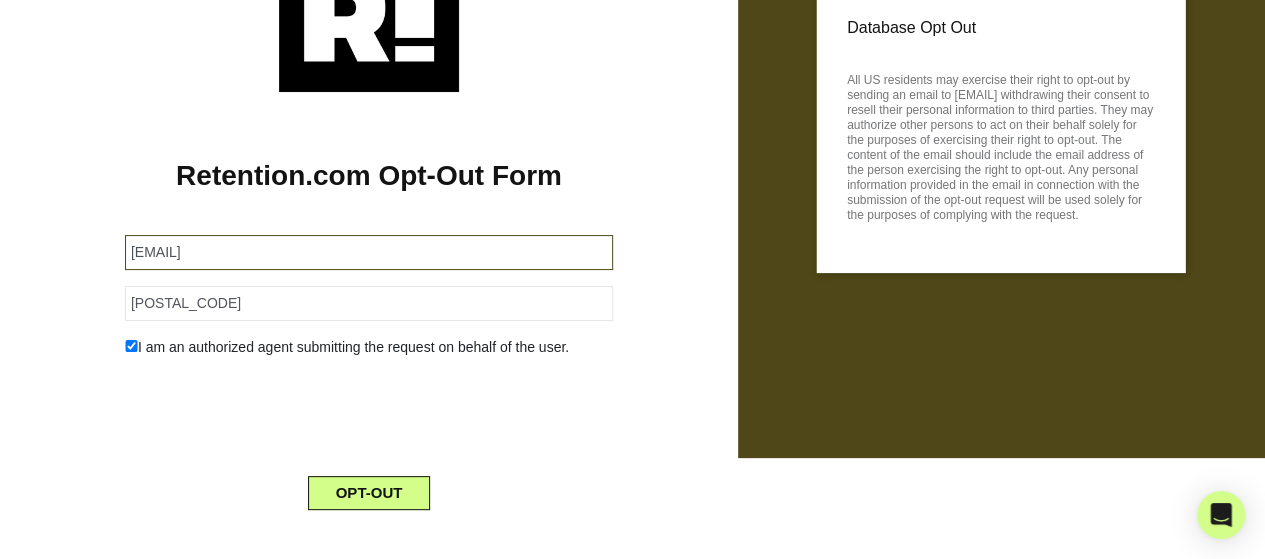 click on "[EMAIL]" at bounding box center [369, 252] 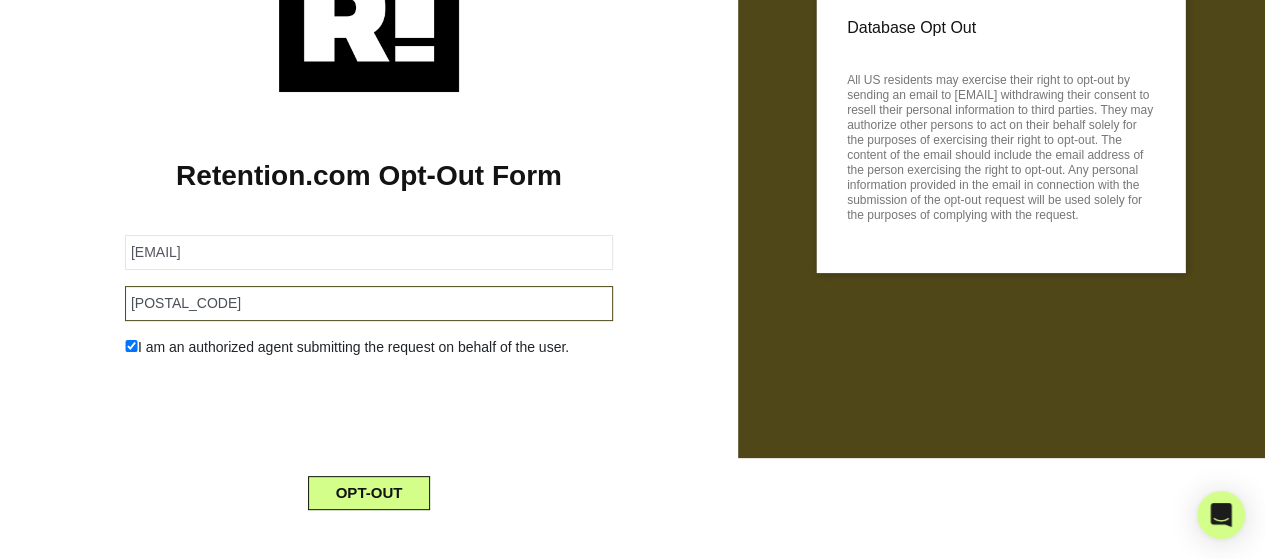 click on "[POSTAL_CODE]" at bounding box center (369, 303) 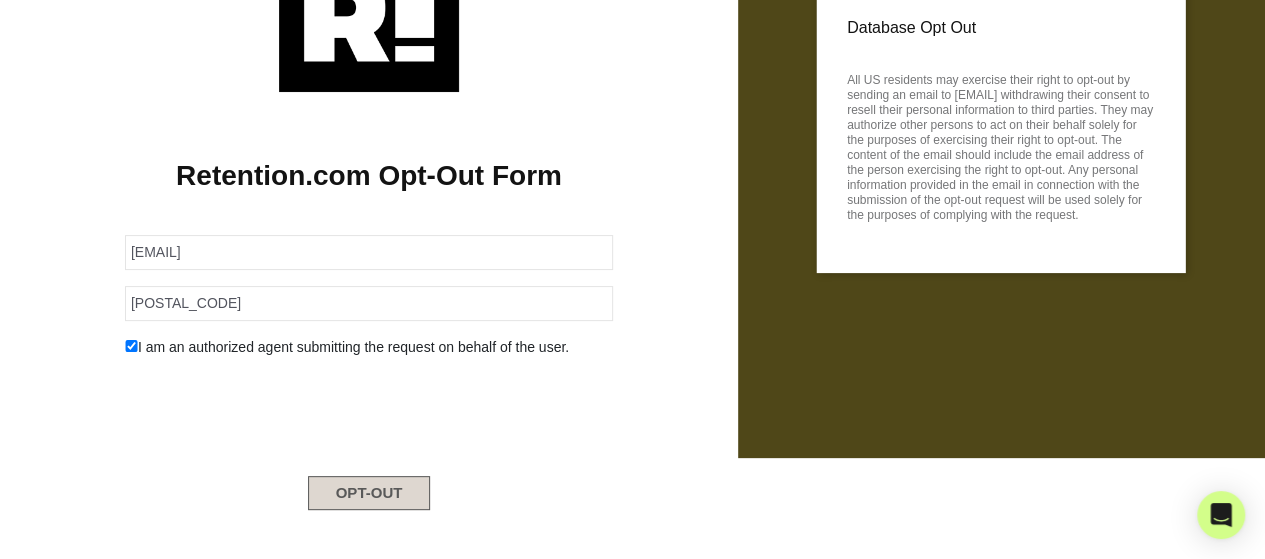 click on "OPT-OUT" at bounding box center [369, 493] 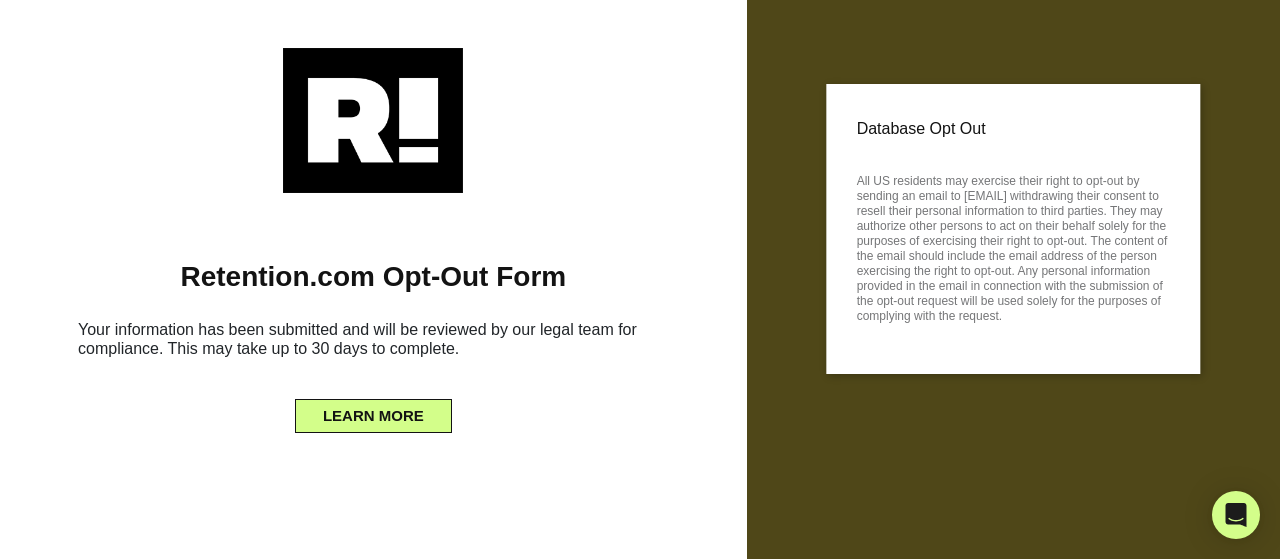 scroll, scrollTop: 0, scrollLeft: 0, axis: both 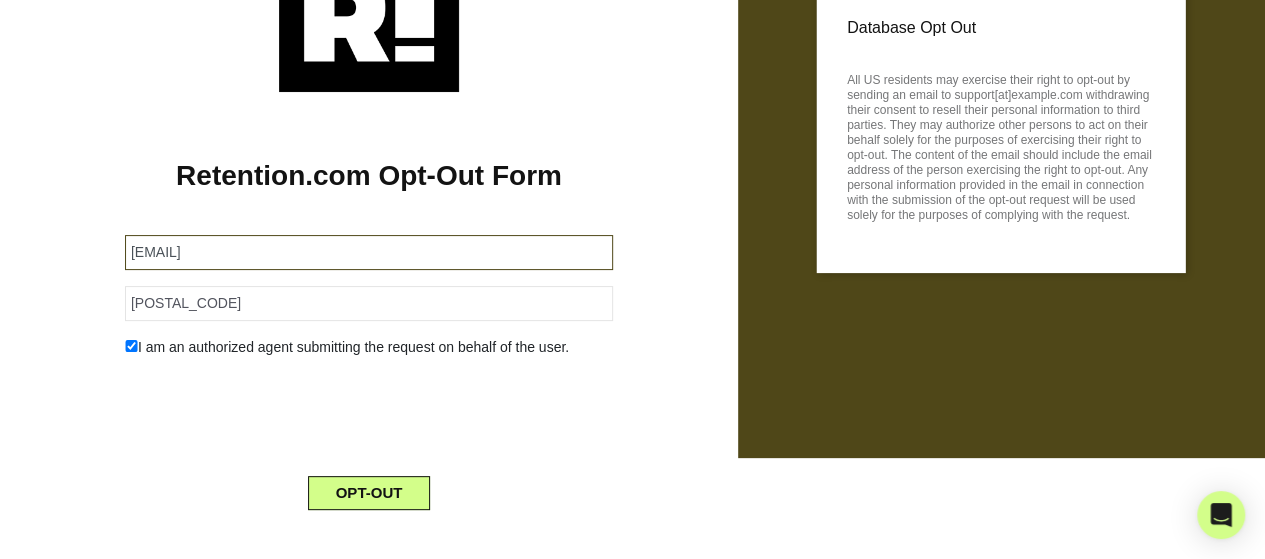 click on "[EMAIL]" at bounding box center (369, 252) 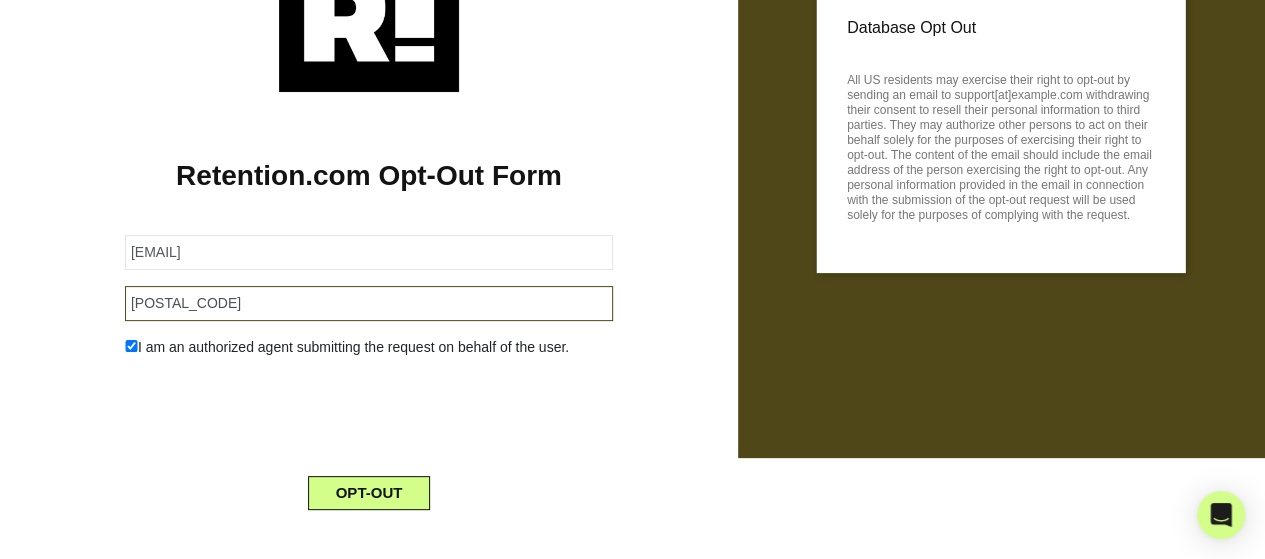 click on "[POSTAL_CODE]" at bounding box center (369, 303) 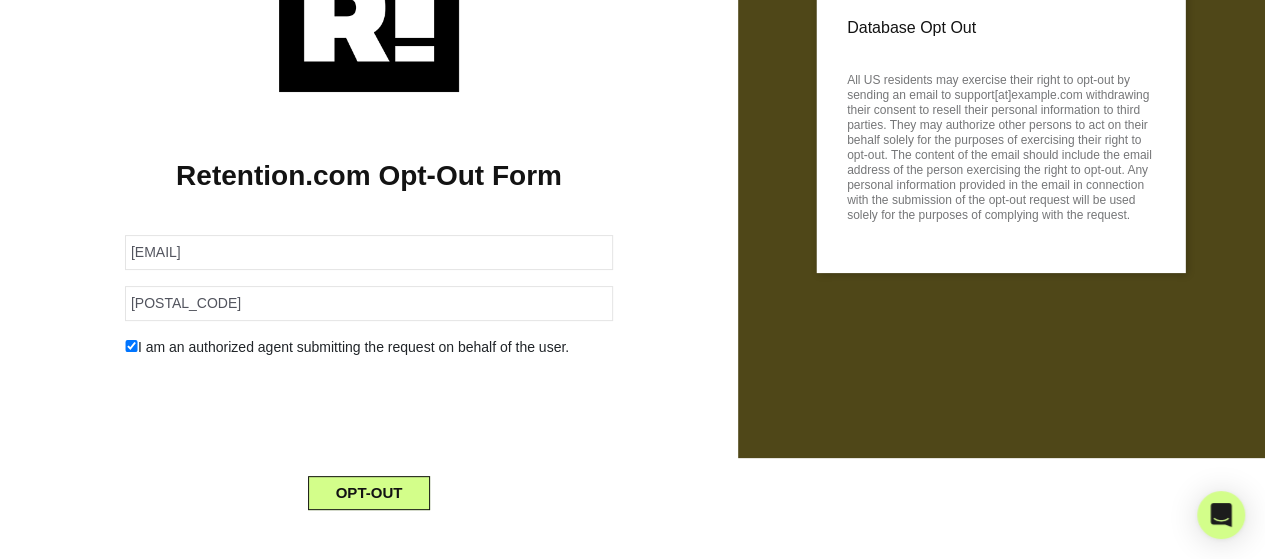 drag, startPoint x: 366, startPoint y: 497, endPoint x: 371, endPoint y: 306, distance: 191.06543 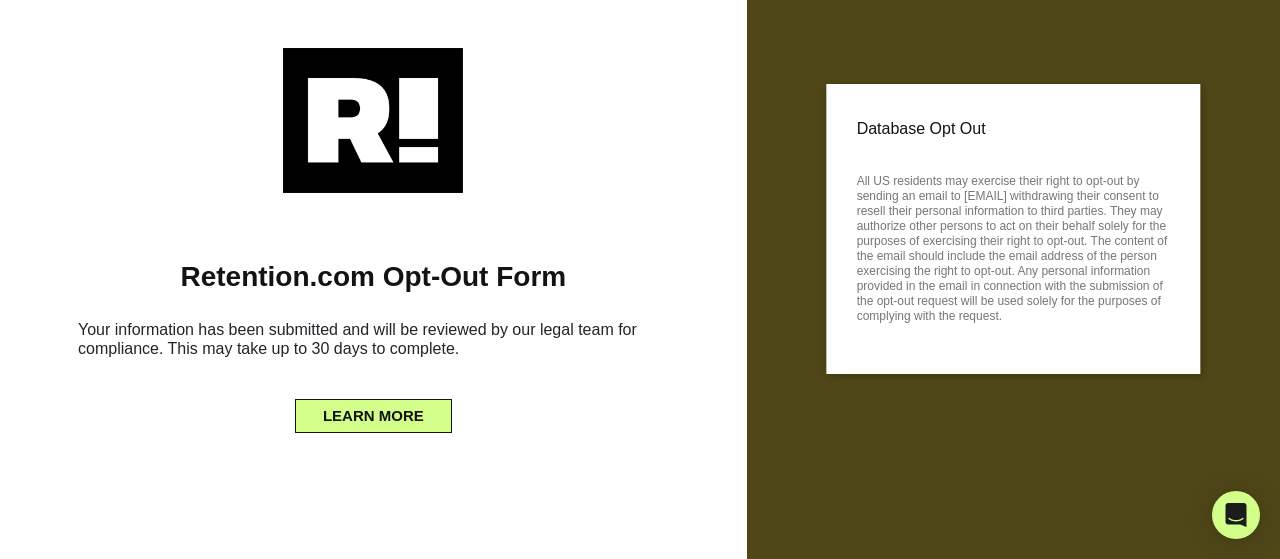 scroll, scrollTop: 0, scrollLeft: 0, axis: both 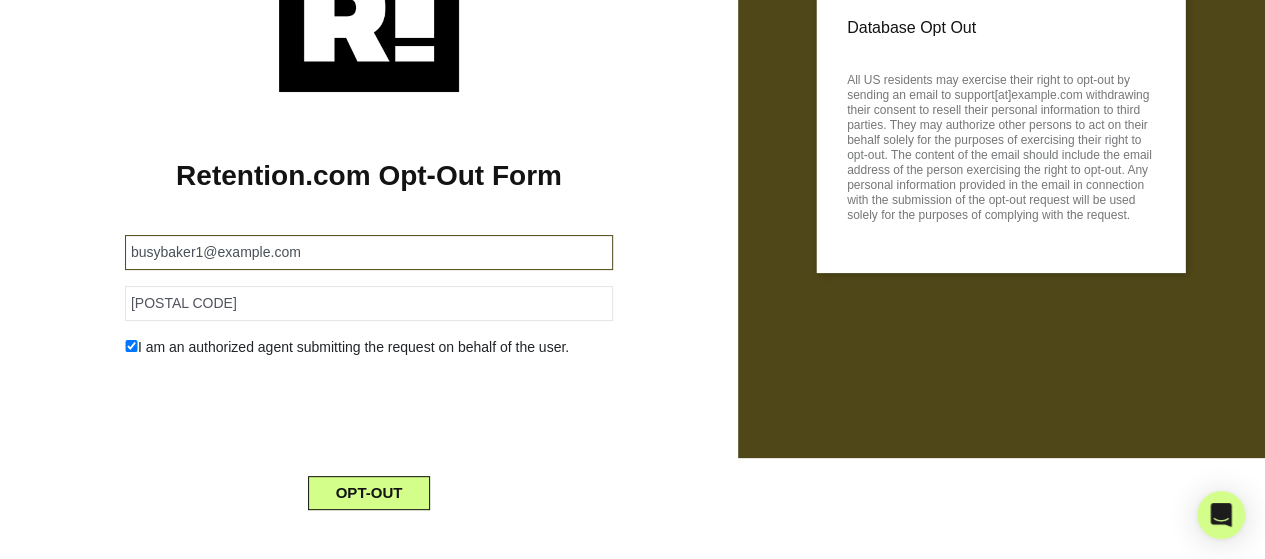 click on "[EMAIL]" at bounding box center (369, 252) 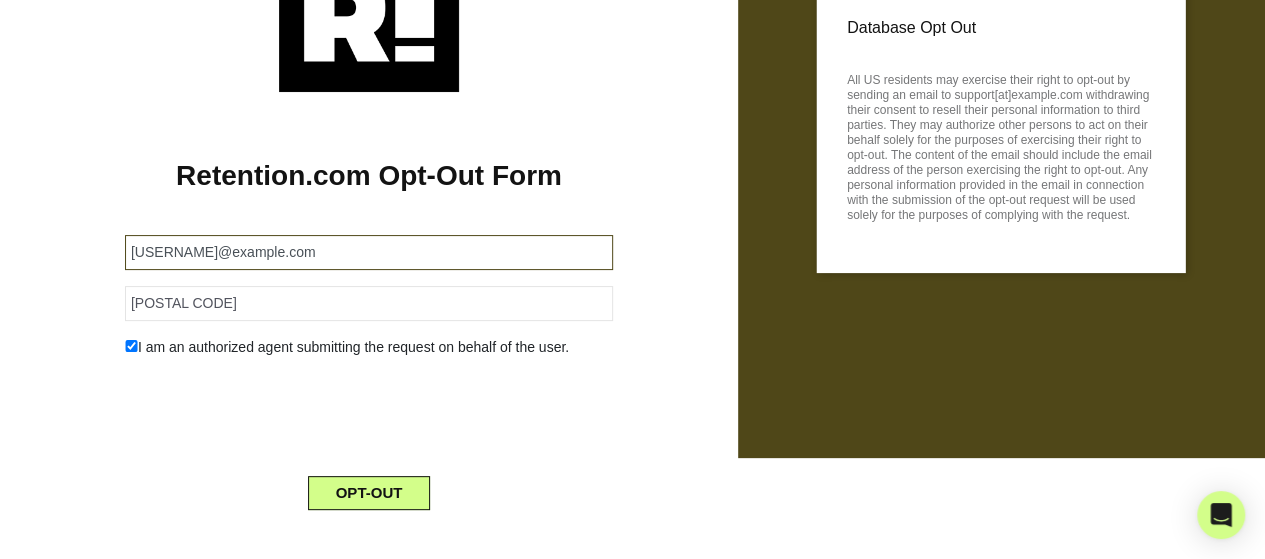 type on "susannahmhumphrey@gmail.com" 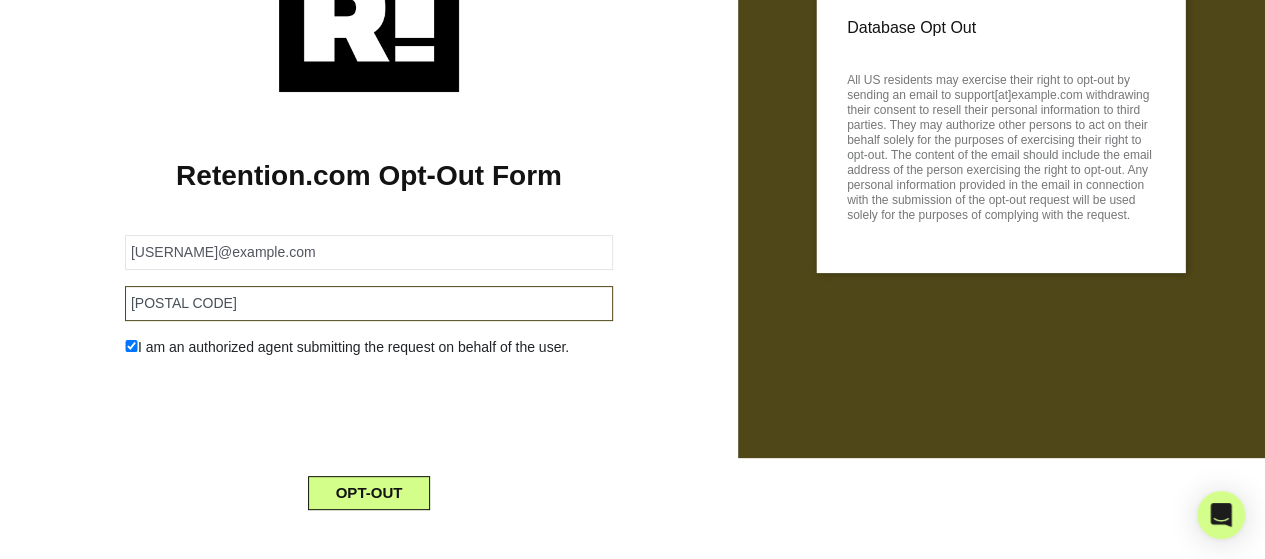 click on "[POSTAL_CODE]" at bounding box center [369, 303] 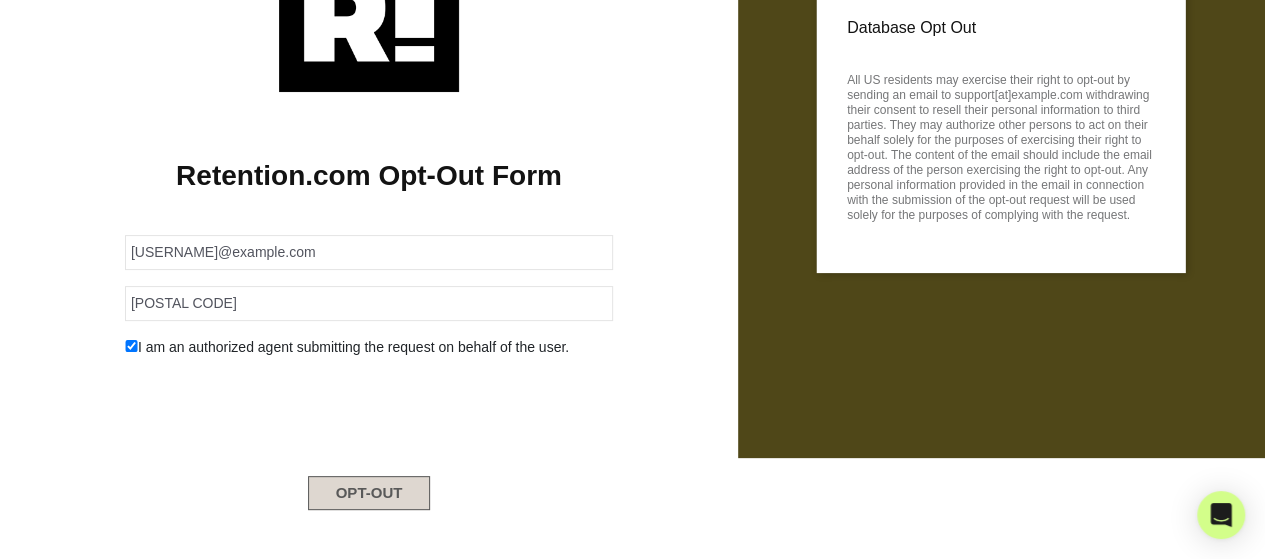 click on "OPT-OUT" at bounding box center (369, 493) 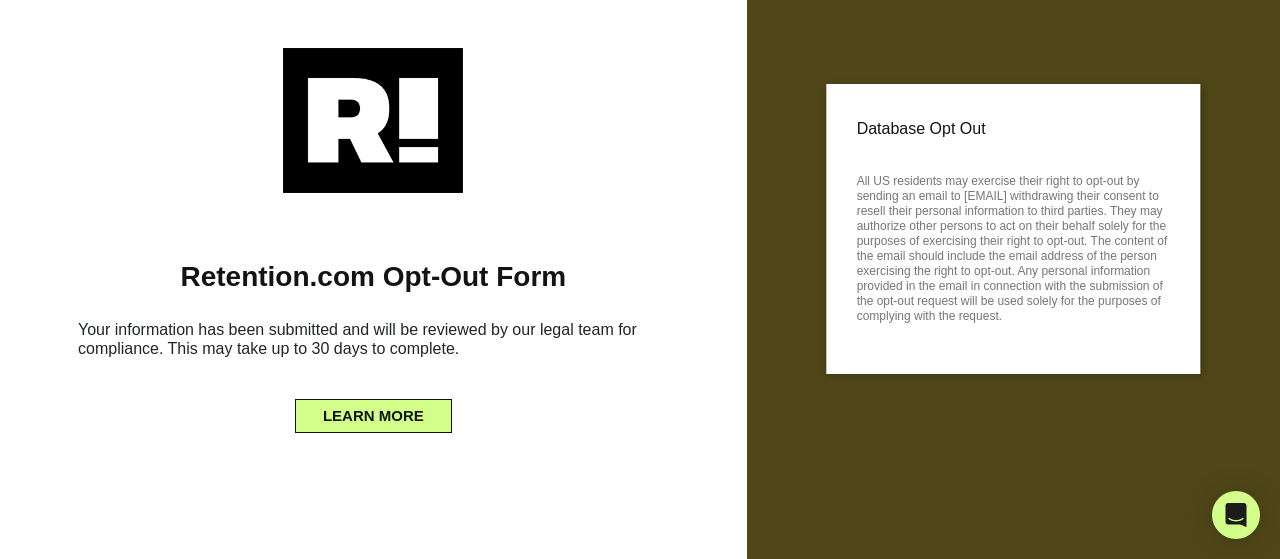 scroll, scrollTop: 0, scrollLeft: 0, axis: both 